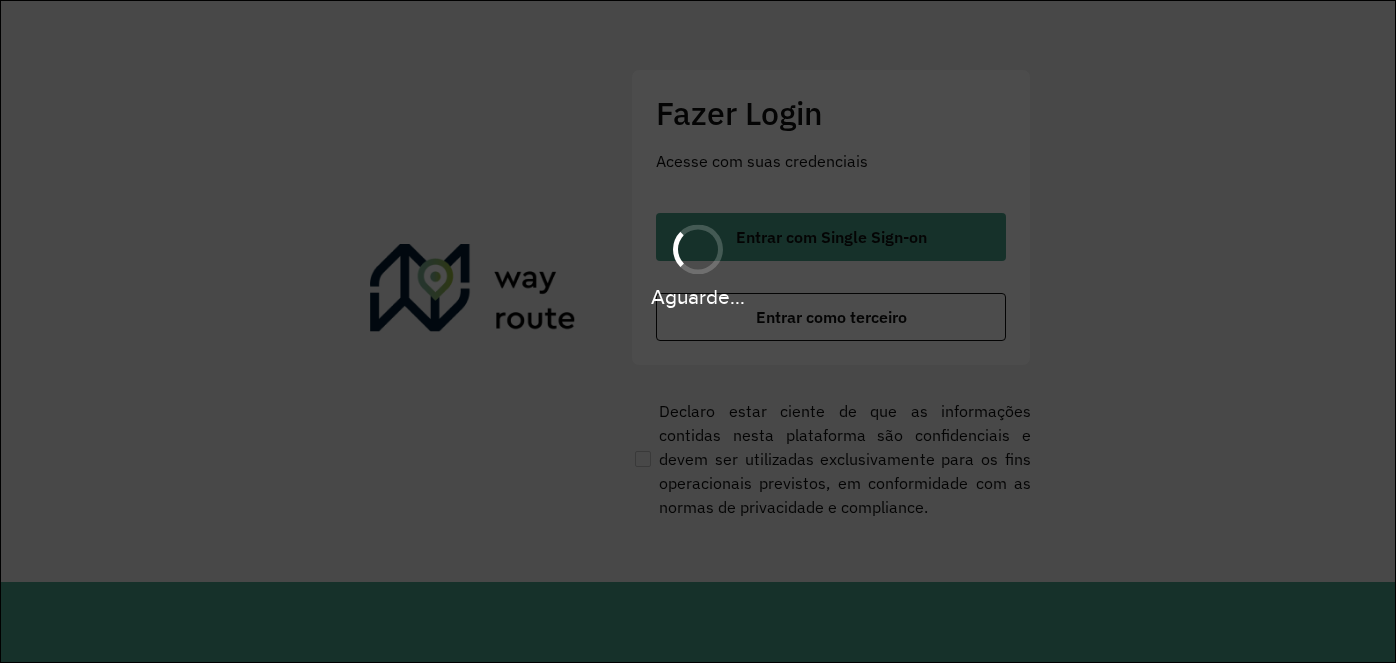 scroll, scrollTop: 0, scrollLeft: 0, axis: both 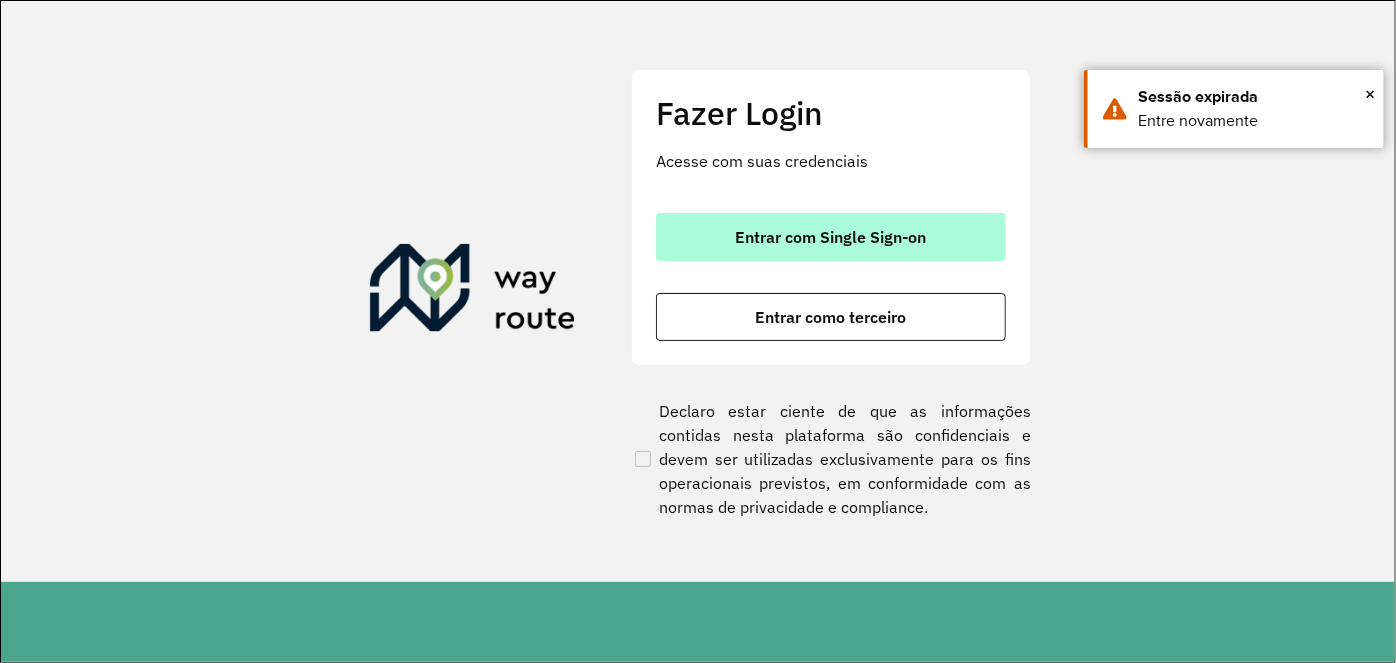click on "Entrar com Single Sign-on" at bounding box center [831, 237] 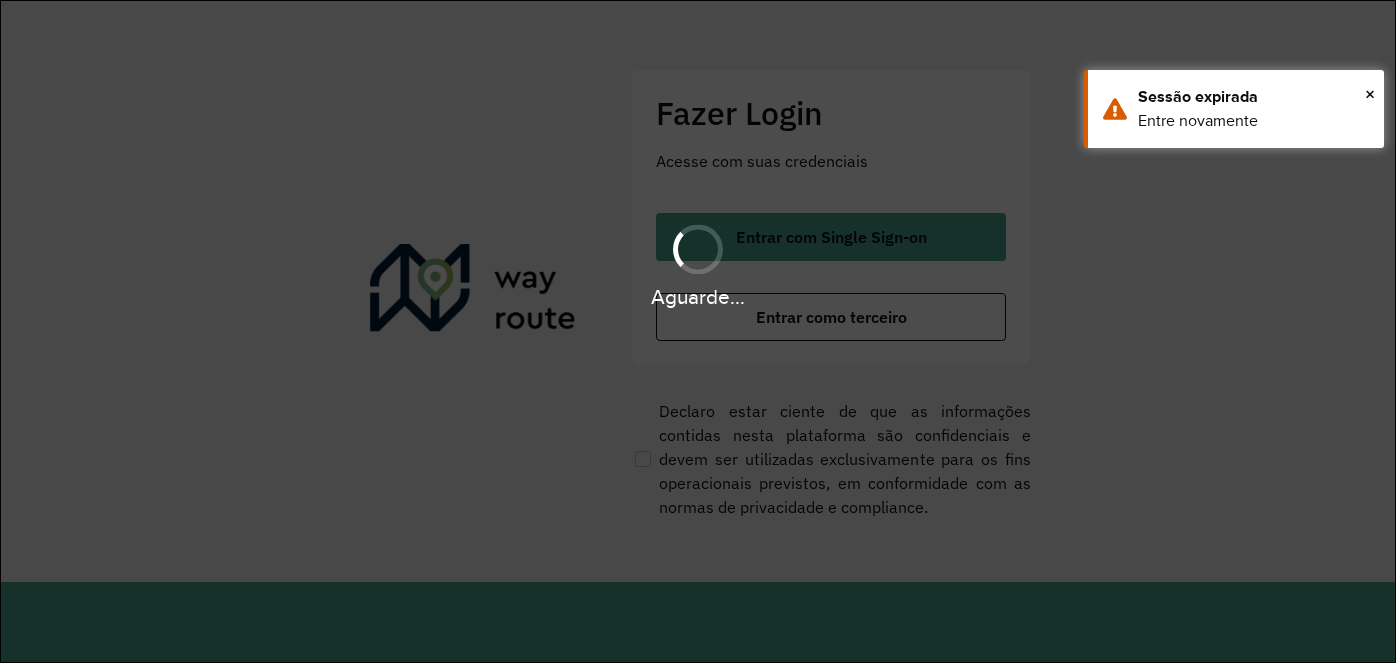 scroll, scrollTop: 0, scrollLeft: 0, axis: both 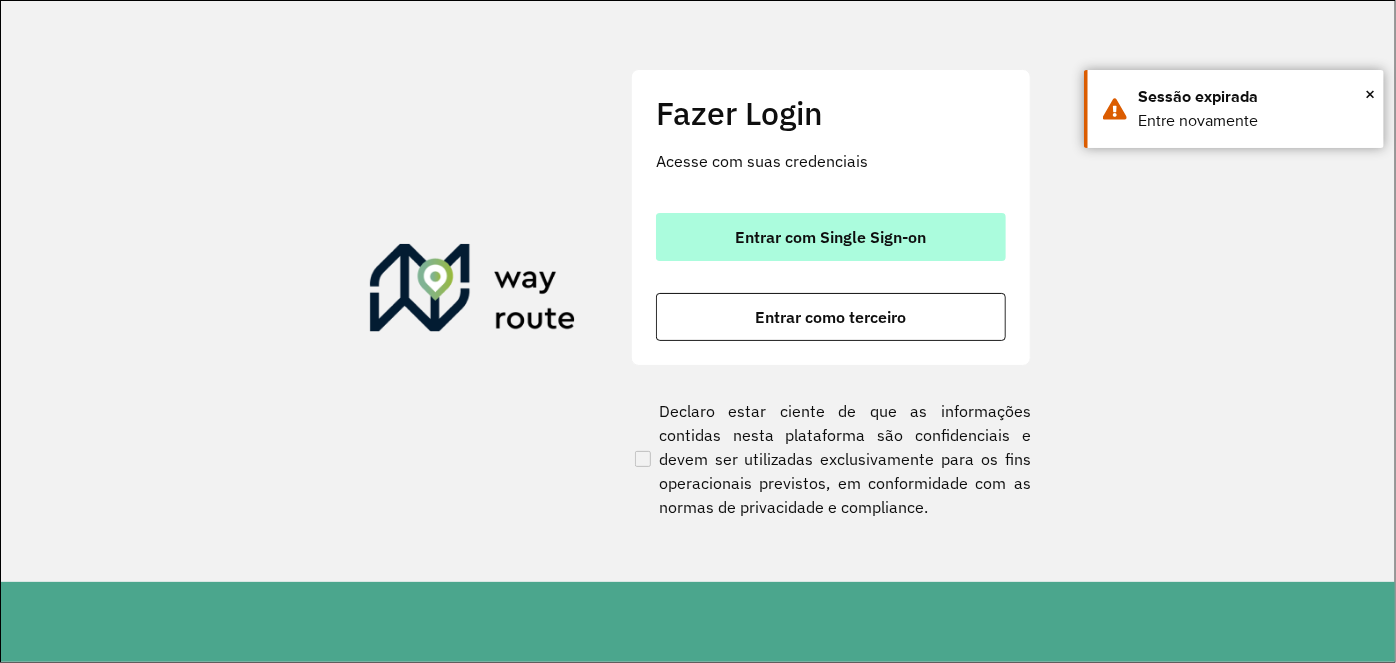 click on "Entrar com Single Sign-on" at bounding box center [831, 237] 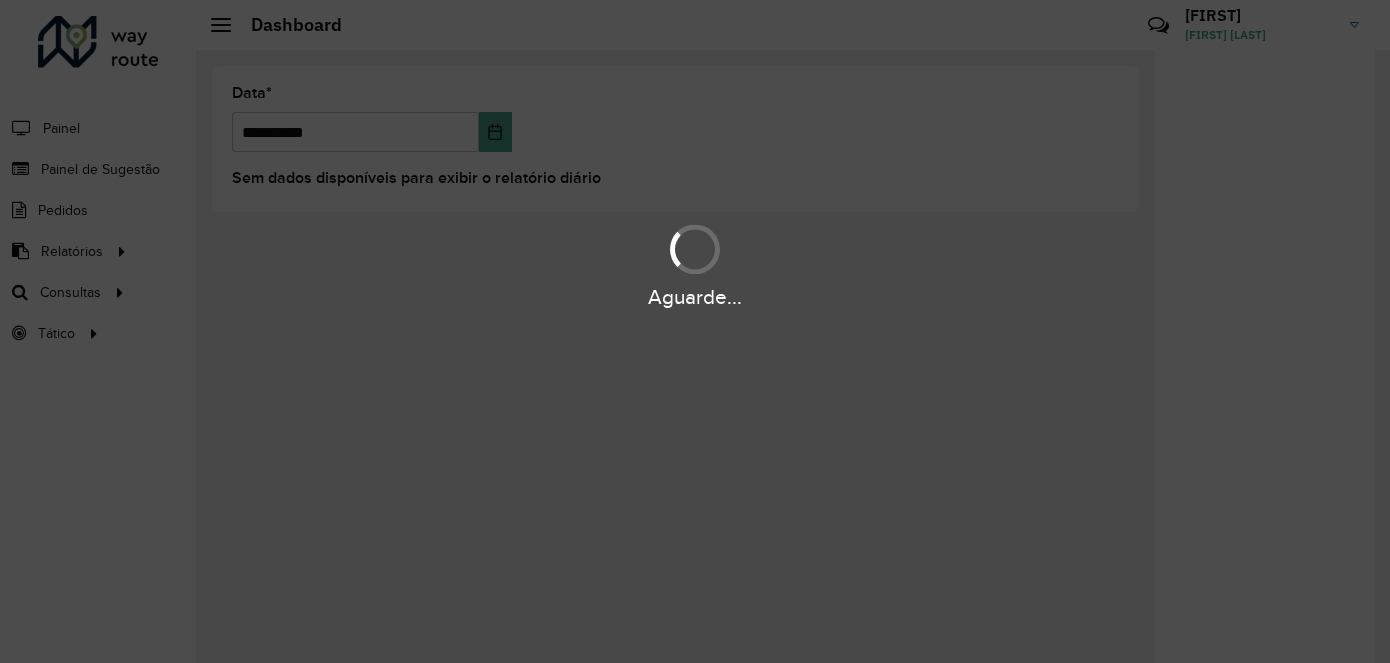 scroll, scrollTop: 0, scrollLeft: 0, axis: both 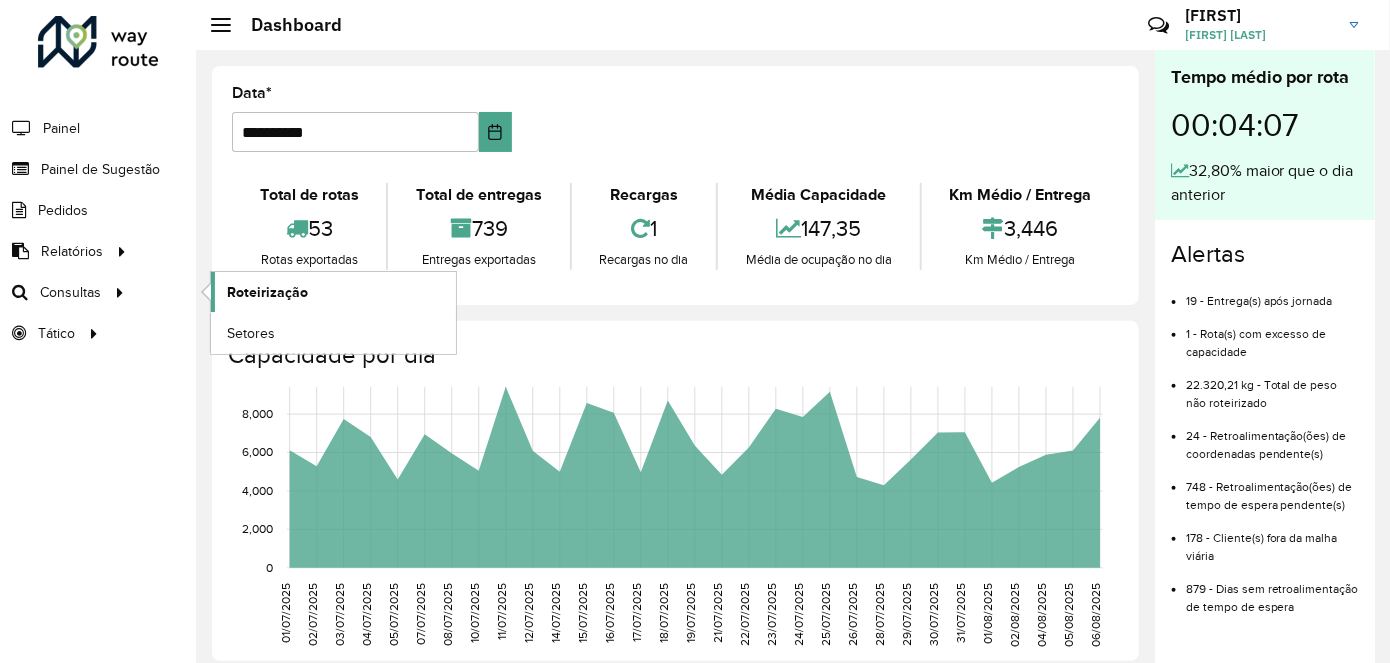 click on "Roteirização" 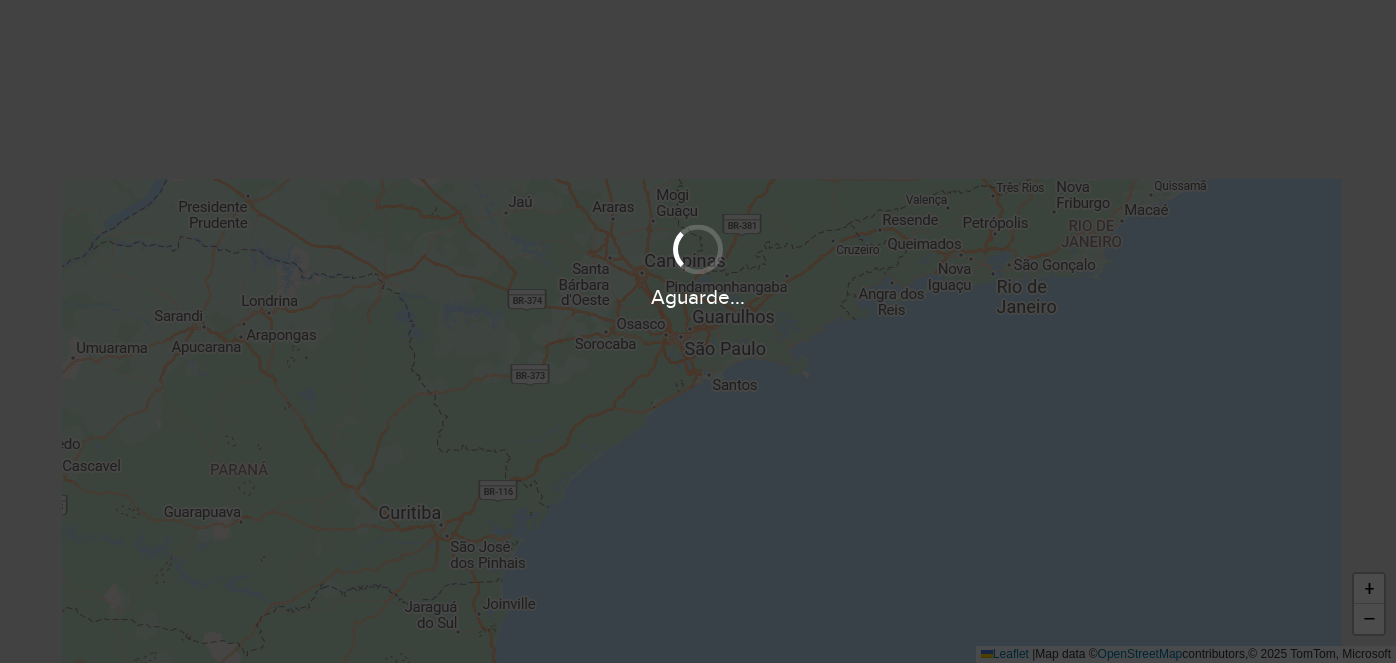 scroll, scrollTop: 0, scrollLeft: 0, axis: both 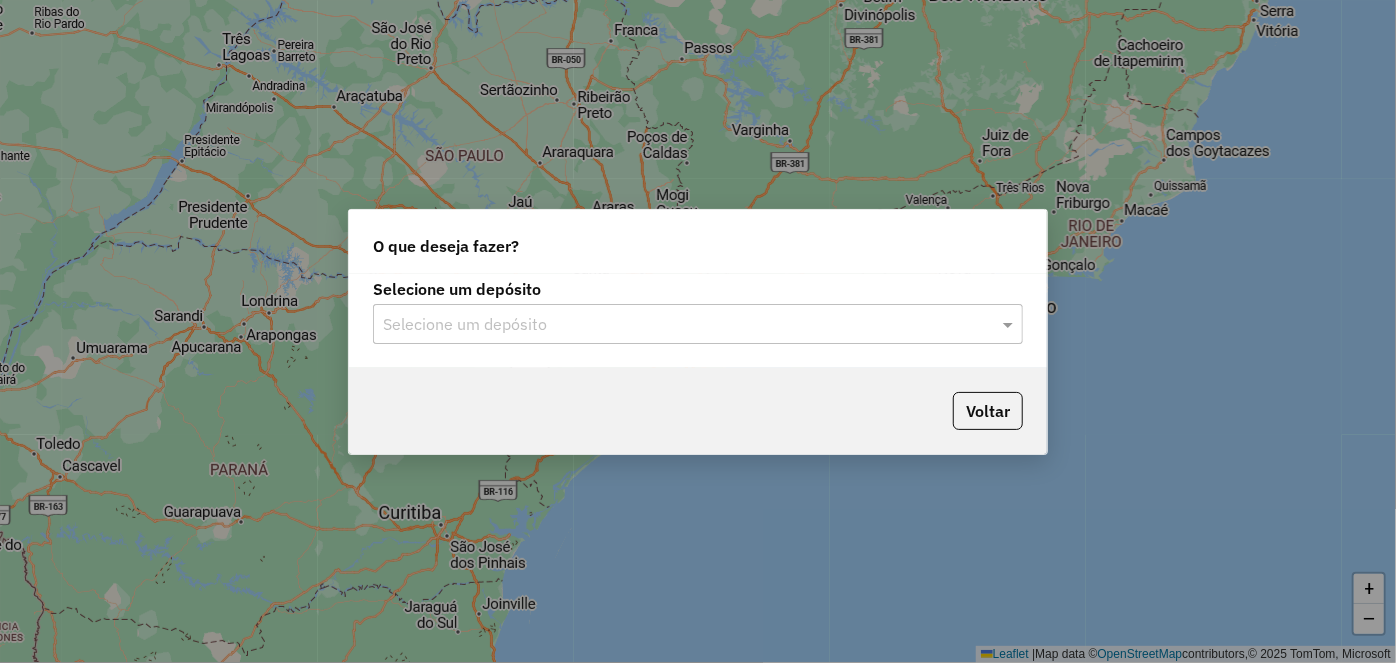 click on "Selecione um depósito Selecione um depósito" 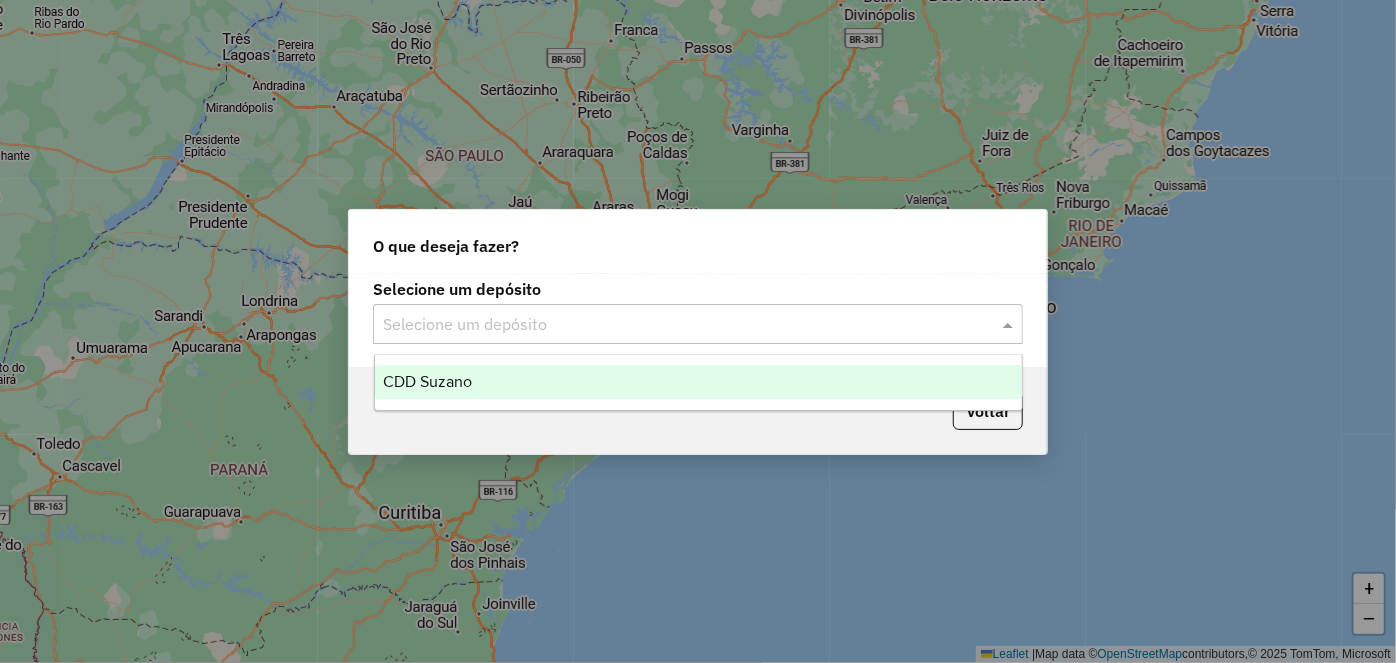 click on "CDD Suzano" at bounding box center (698, 382) 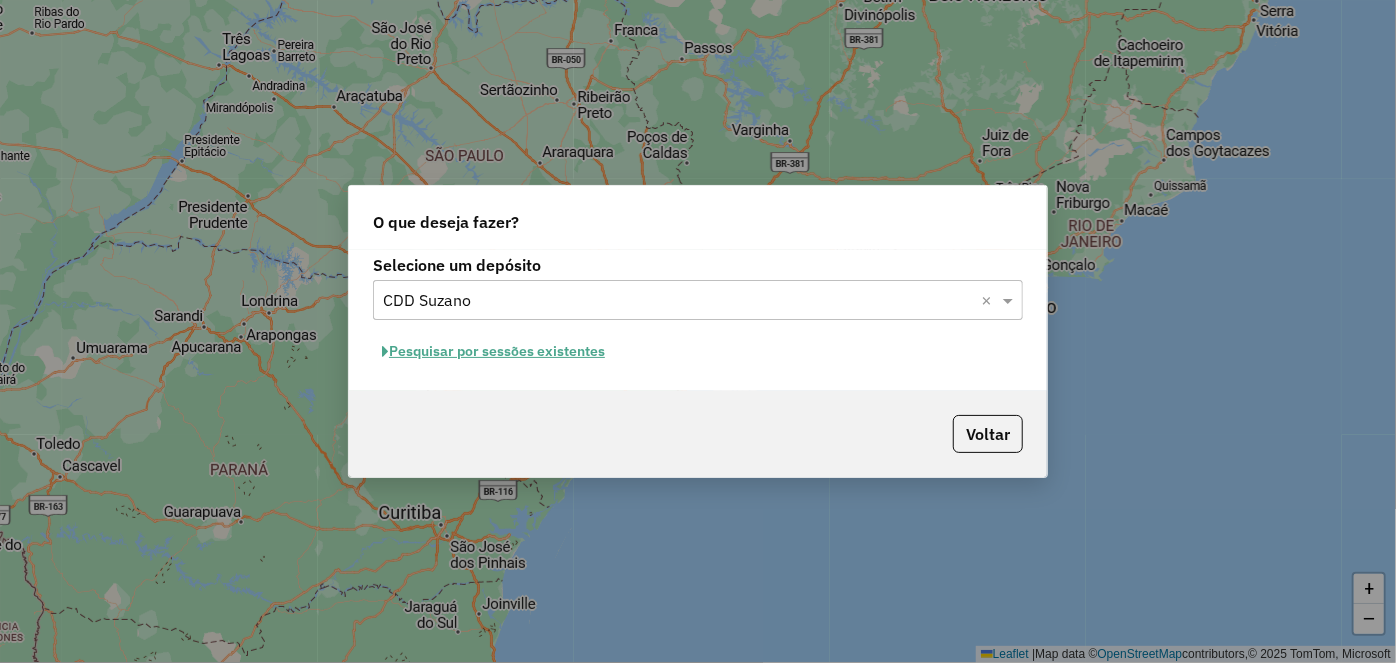 click on "Pesquisar por sessões existentes" 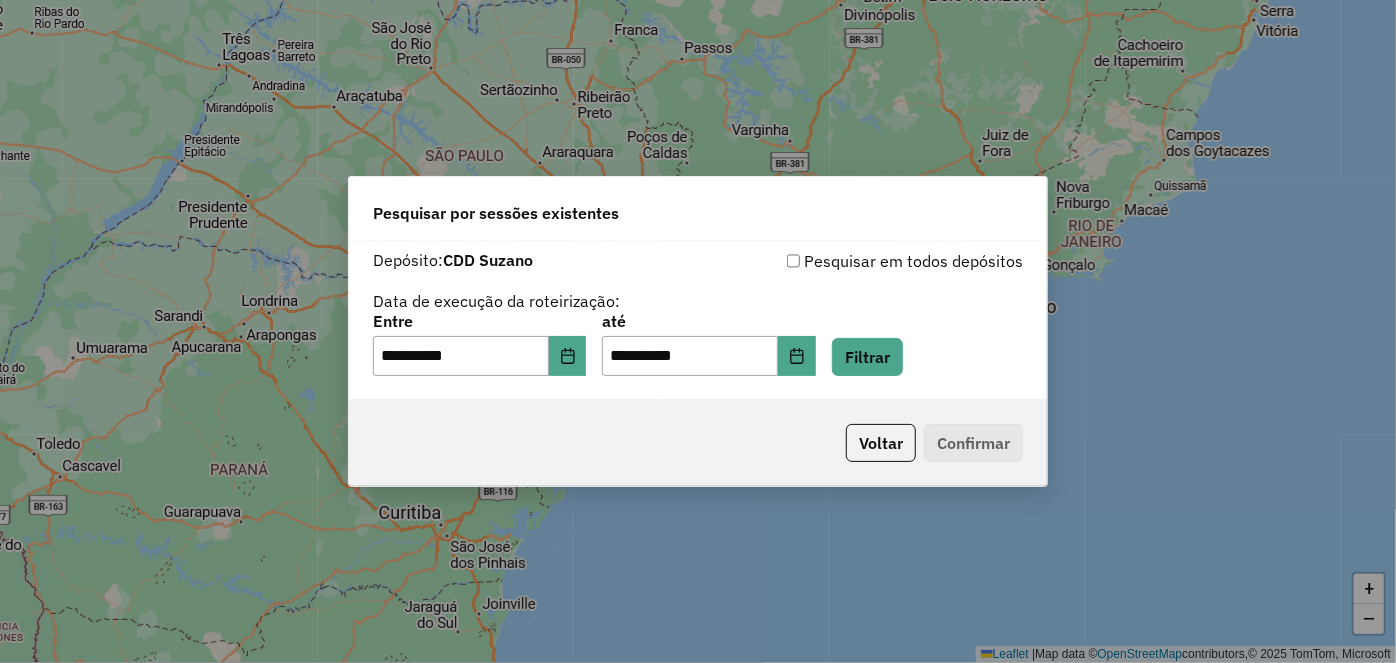 click on "**********" 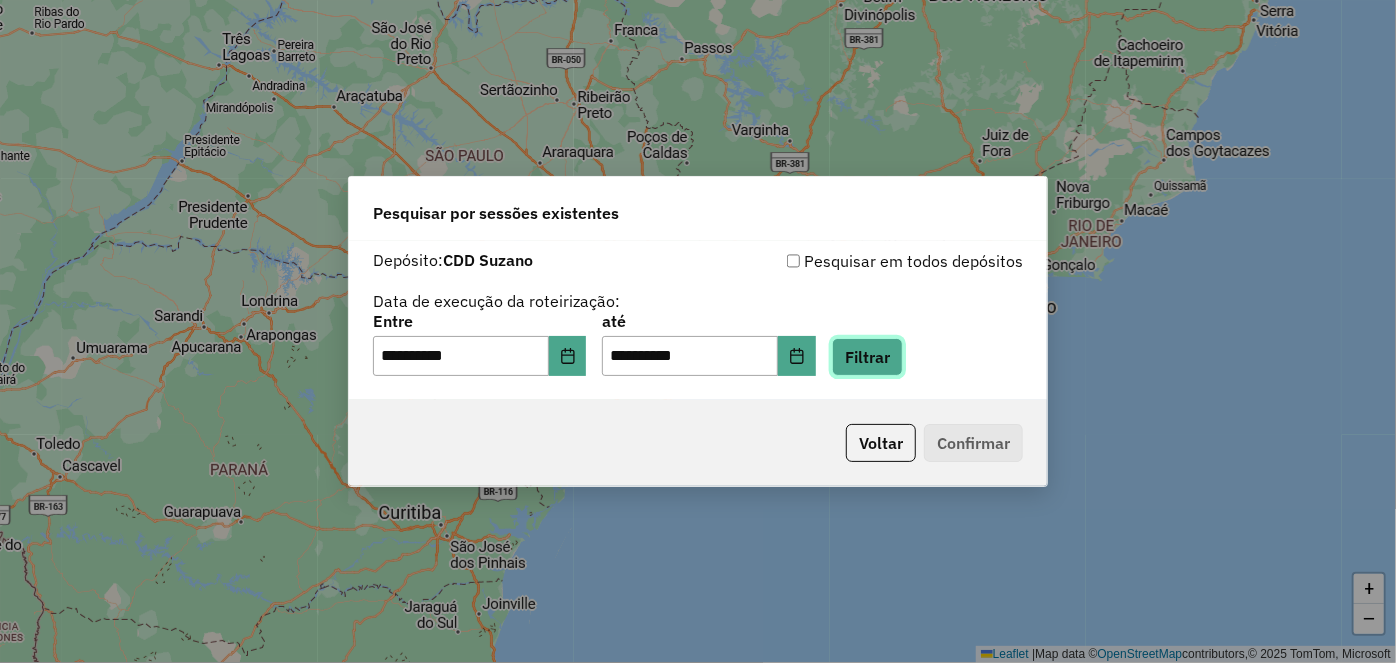 click on "Filtrar" 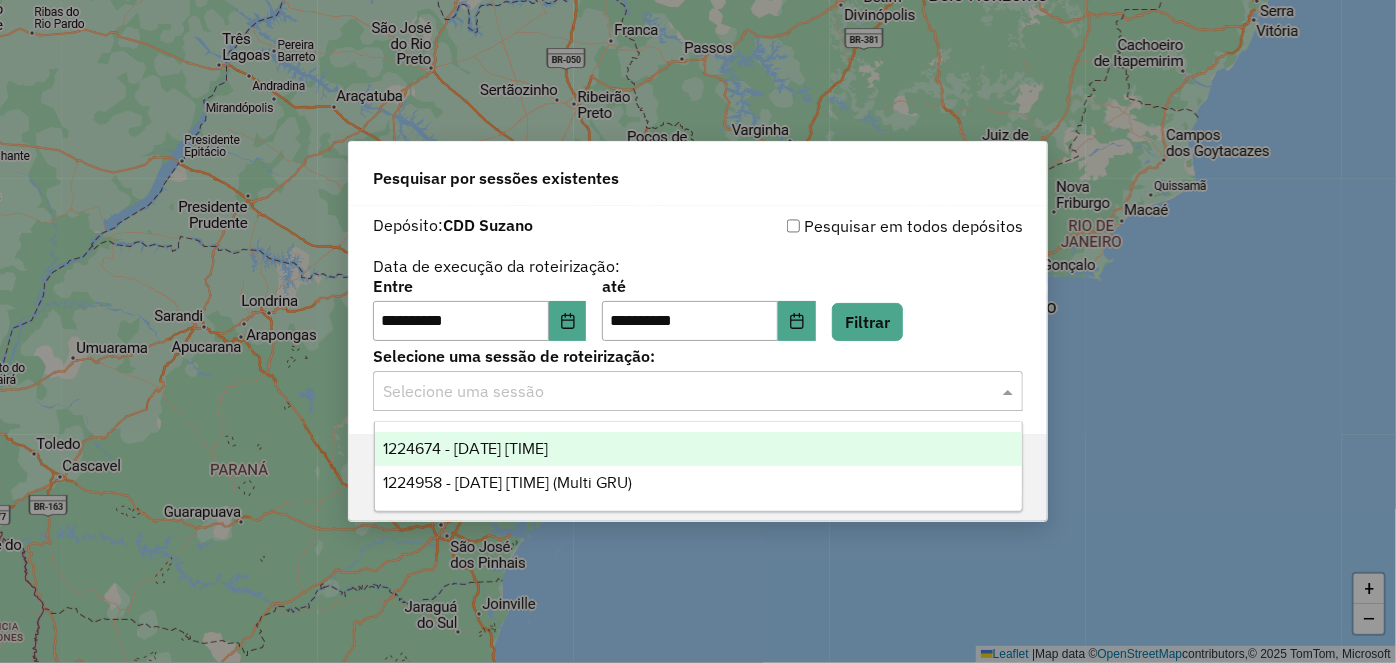 click 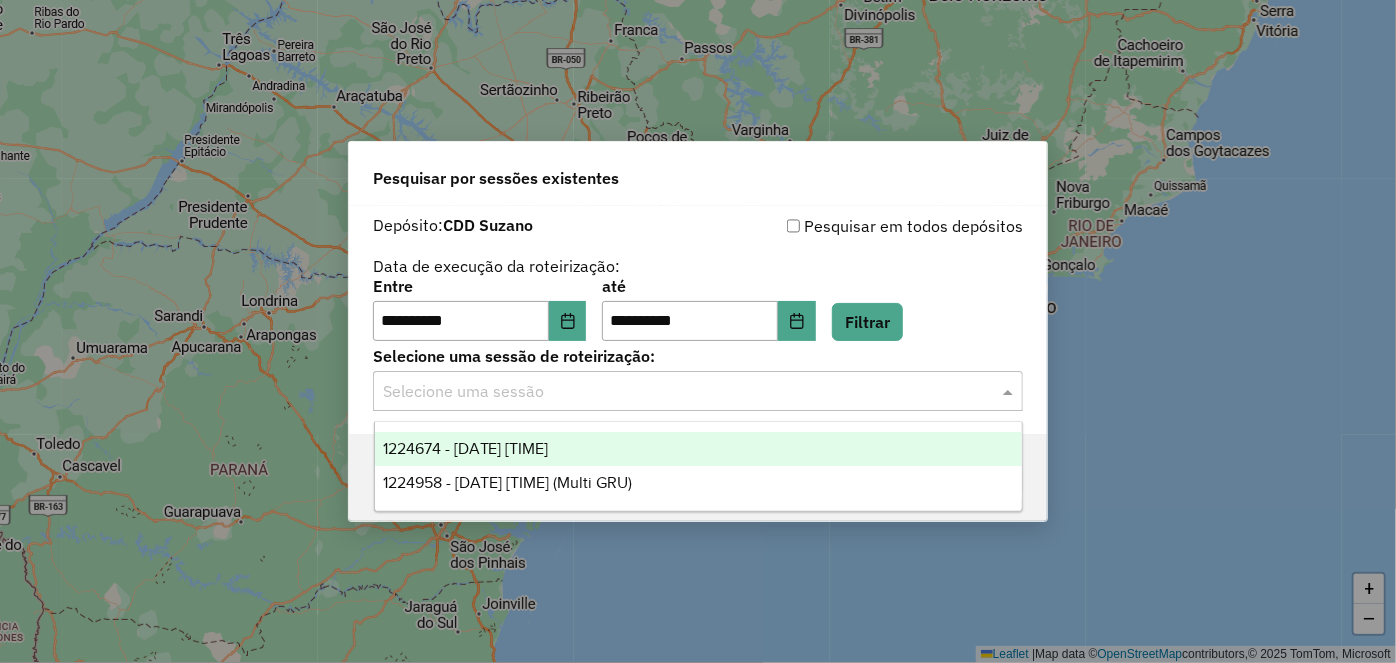 click on "1224674 - 06/08/2025 18:36" at bounding box center (466, 448) 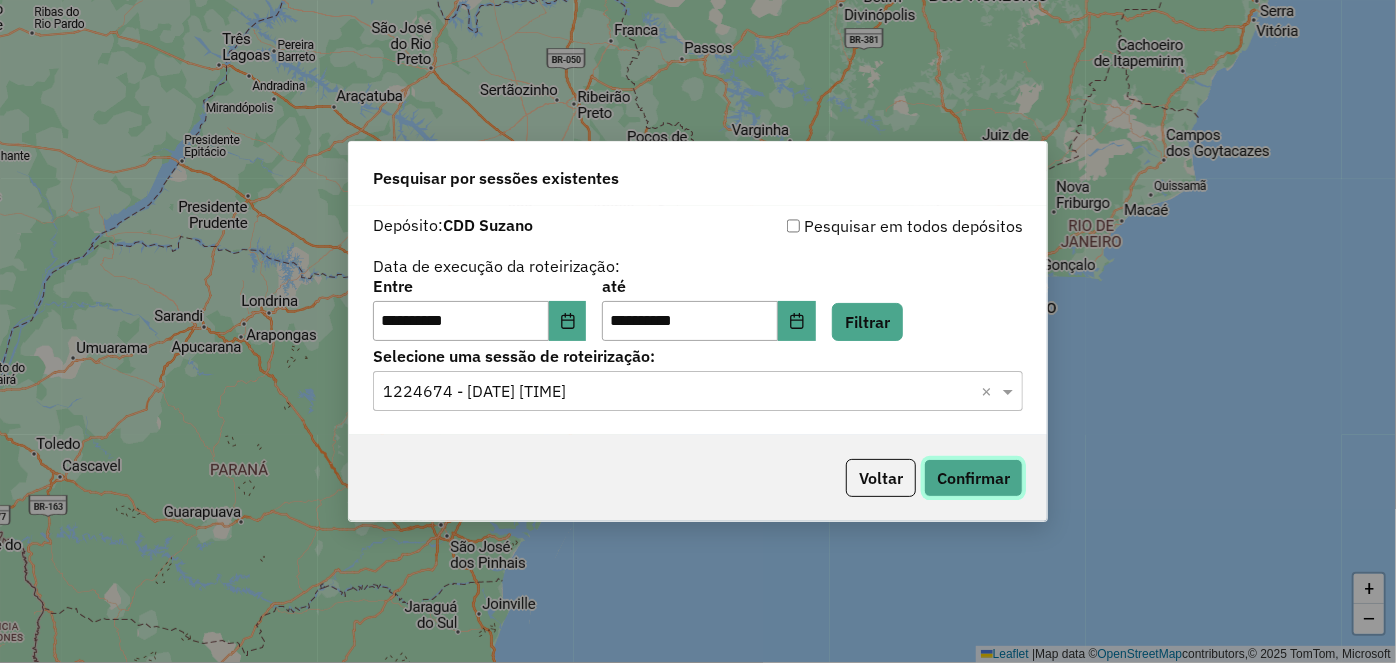 click on "Confirmar" 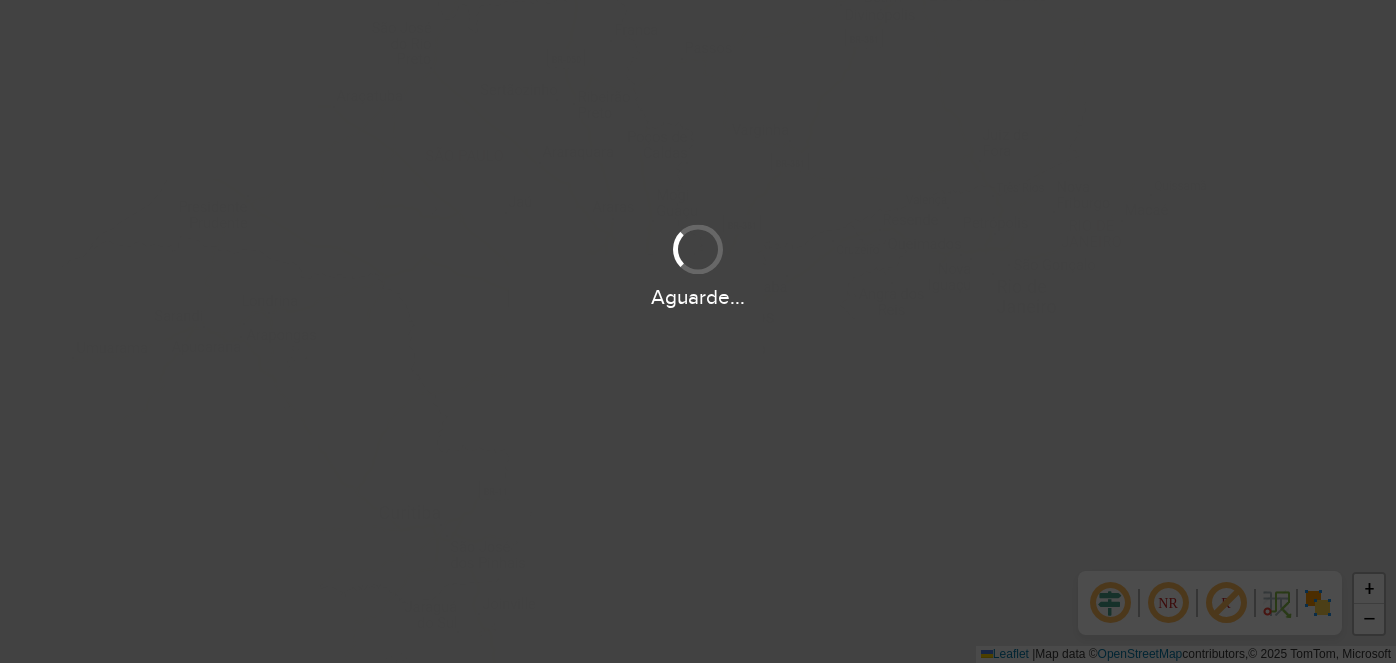 scroll, scrollTop: 0, scrollLeft: 0, axis: both 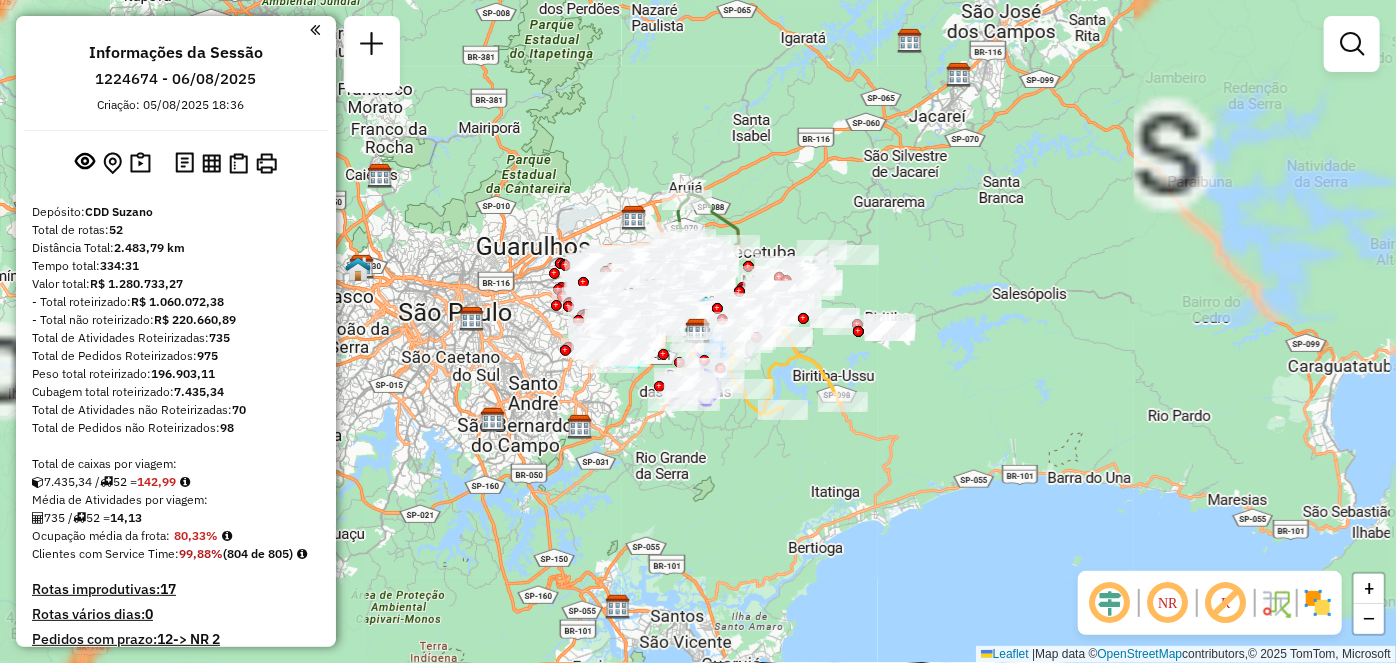 click on "Total de rotas:  52" at bounding box center (176, 230) 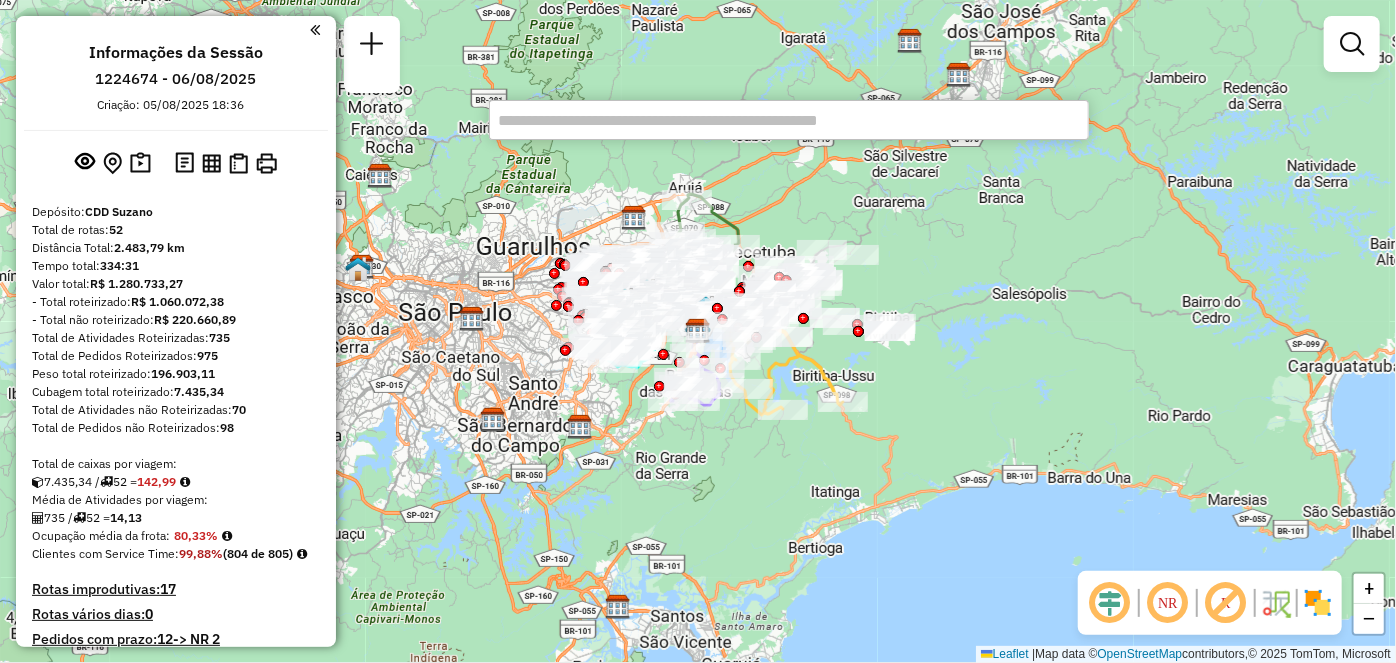 scroll, scrollTop: 2123, scrollLeft: 0, axis: vertical 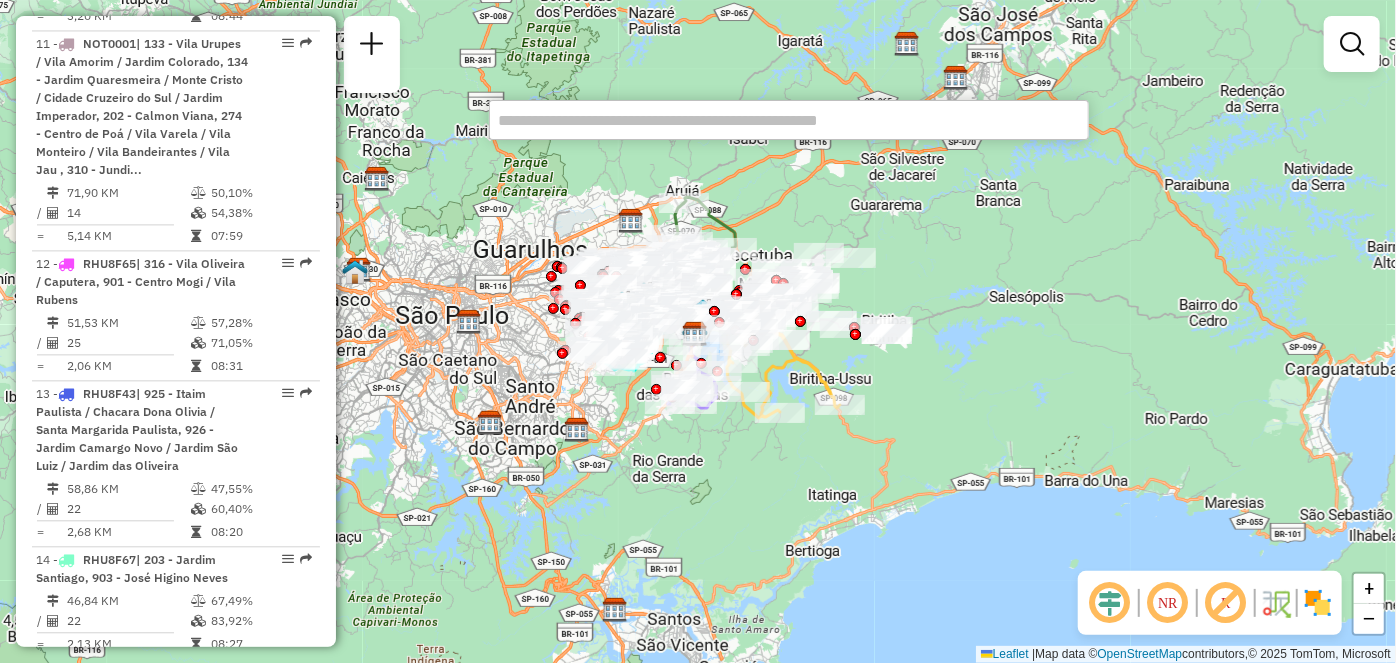 click on "Informações da Sessão [NUMBER] - [DATE] [DATE] Criação: [DATE] [TIME] Depósito: [NAME] Total de rotas: [NUMBER] Distância Total: [NUMBER] km Tempo total: [TIME] Valor total: R$ [NUMBER] - Total roteirizado: R$ [NUMBER] - Total não roteirizado: R$ [NUMBER] Total de Atividades Roteirizadas: [NUMBER] Total de Pedidos Roteirizados: [NUMBER] Peso total roteirizado: [NUMBER] Cubagem total roteirizado: [NUMBER] Total de Atividades não Roteirizadas: [NUMBER] Total de Pedidos não Roteirizados: [NUMBER] Total de caixas por viagem: [NUMBER] / [NUMBER] = [NUMBER] Média de Atividades por viagem: [NUMBER] / [NUMBER] = [NUMBER] Ocupação média da frota: [NUMBER]% Clientes com Service Time: [NUMBER]% ( [NUMBER] de [NUMBER] ) Rotas improdutivas: [NUMBER] Rotas vários dias: [NUMBER] Pedidos com prazo: [NUMBER] -> NR [NUMBER] Clientes Priorizados NR: [NUMBER] Transportadoras Rotas Recargas: [NUMBER] Ver rotas Ver veículos 1 - [PLATE] [NUMBER] KM [NUMBER]% / [NUMBER] [NUMBER]% = [NUMBER] KM [TIME] 2 - [PLATE] [NUMBER] KM [NUMBER]% /" 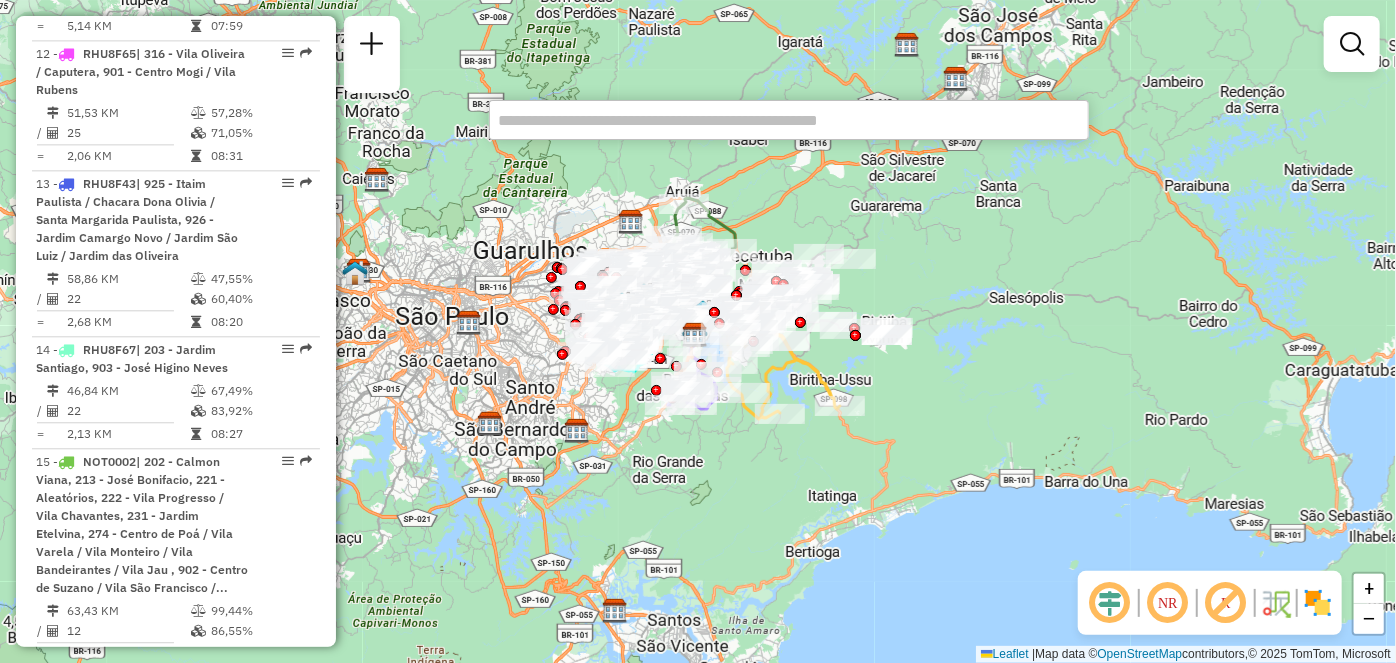 scroll, scrollTop: 2364, scrollLeft: 0, axis: vertical 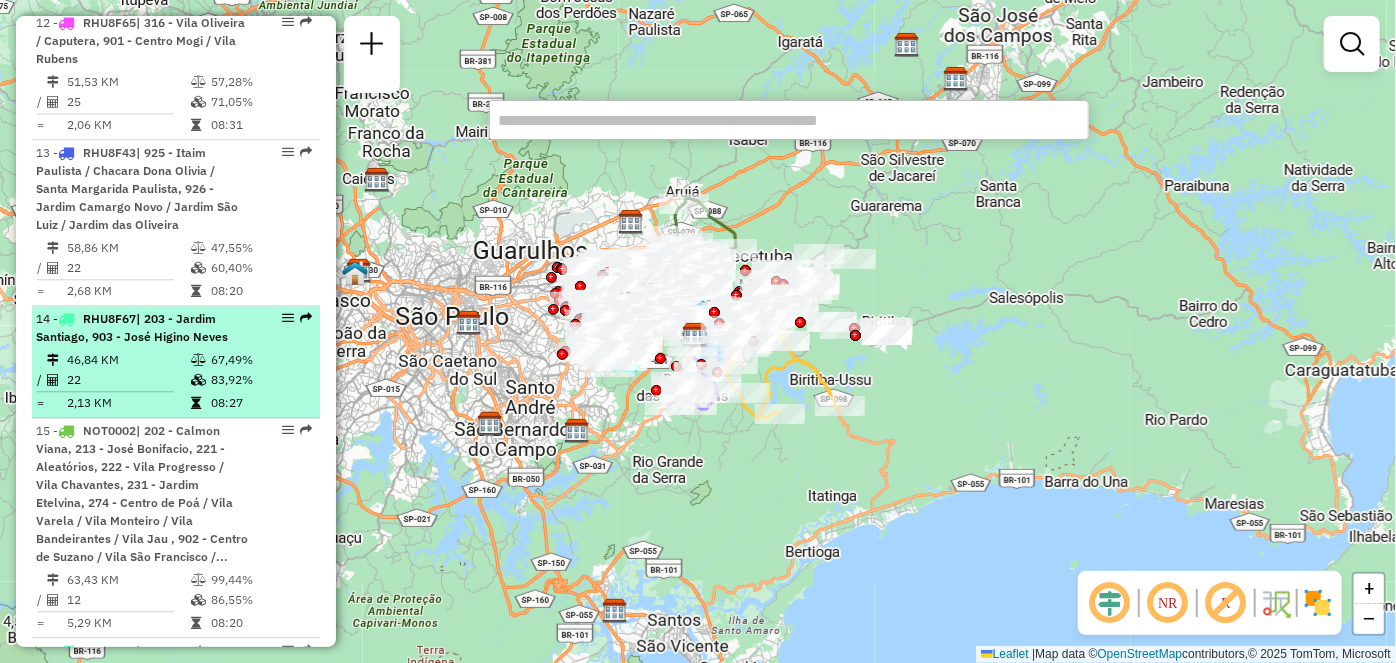 click at bounding box center [282, 318] 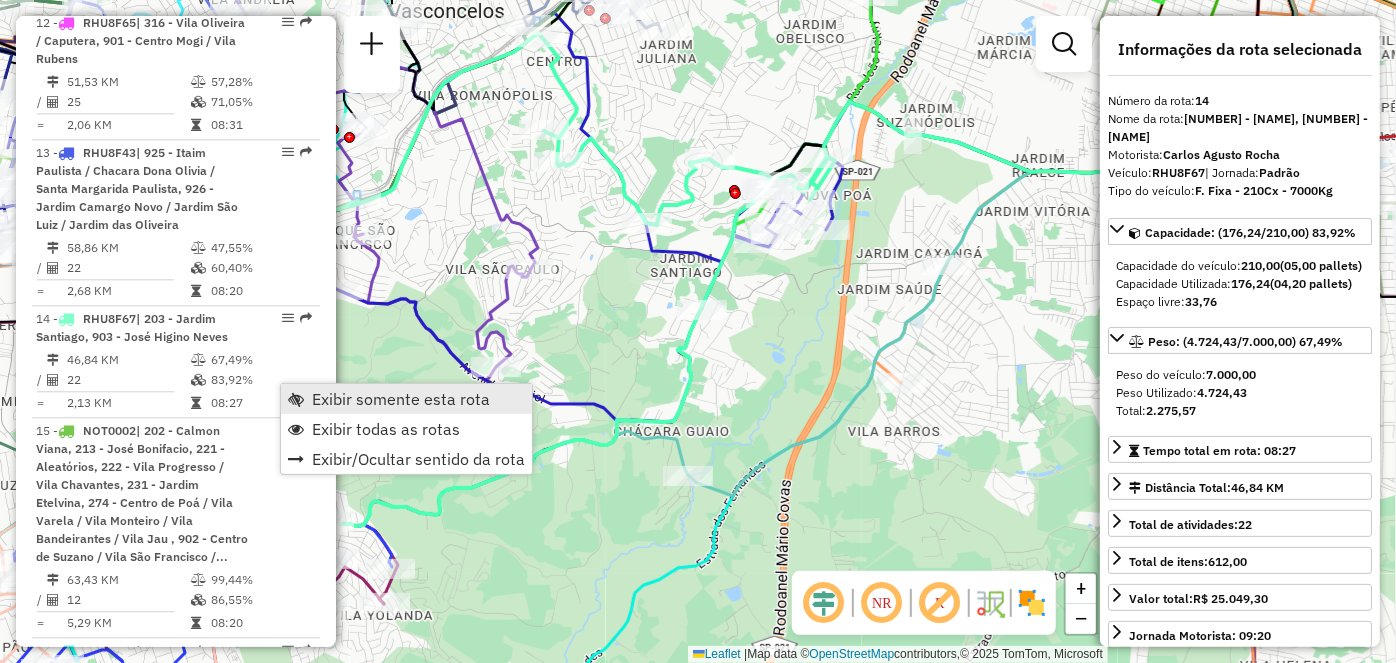 click at bounding box center (296, 399) 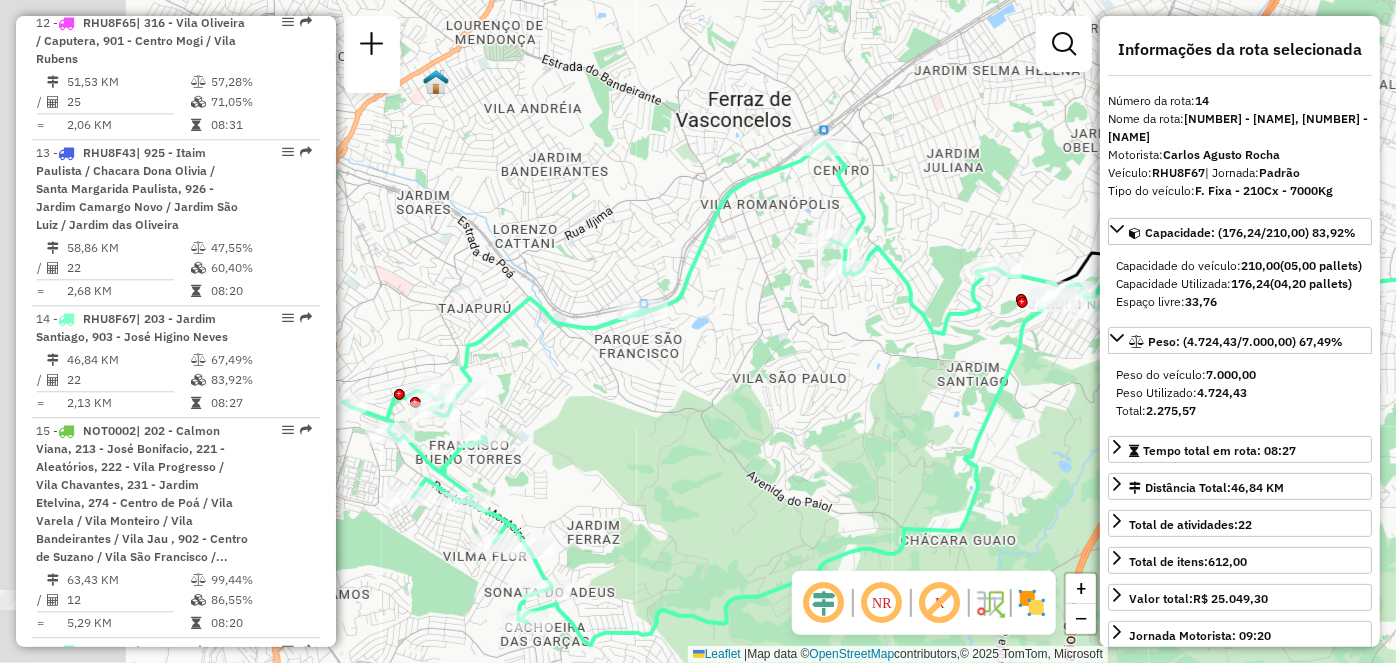 drag, startPoint x: 564, startPoint y: 368, endPoint x: 823, endPoint y: 478, distance: 281.39117 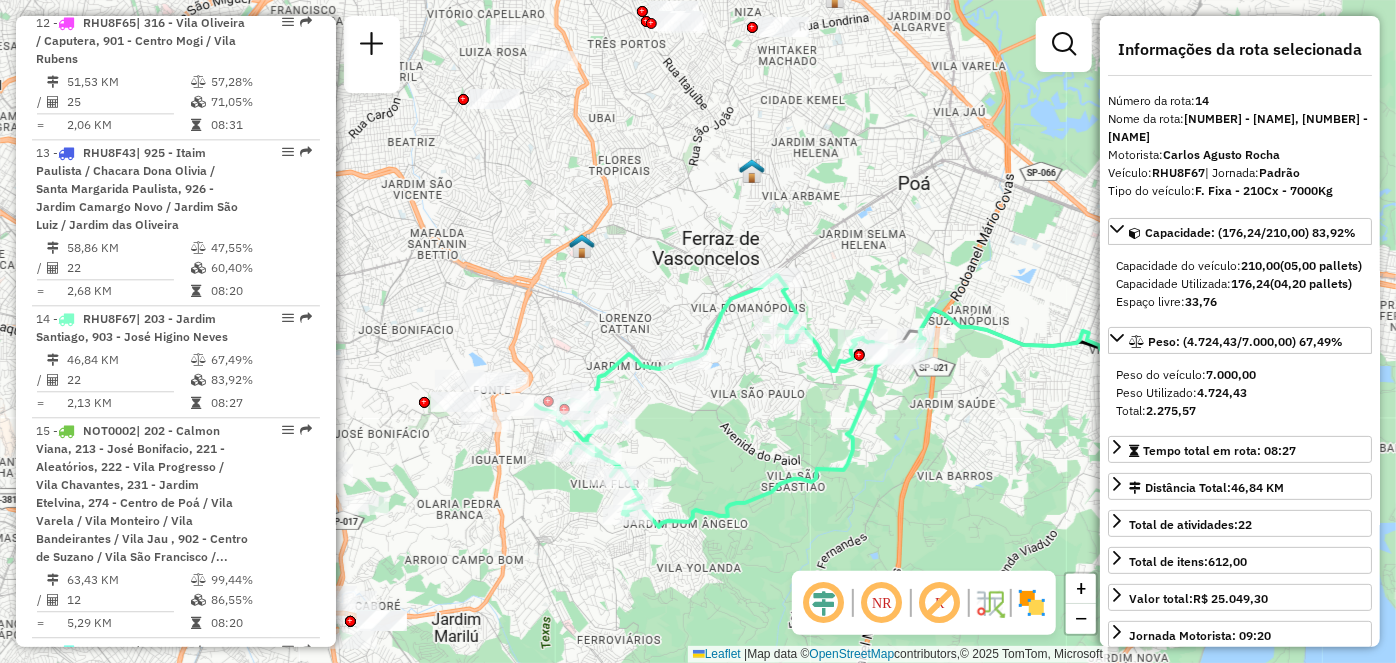 drag, startPoint x: 773, startPoint y: 480, endPoint x: 741, endPoint y: 445, distance: 47.423622 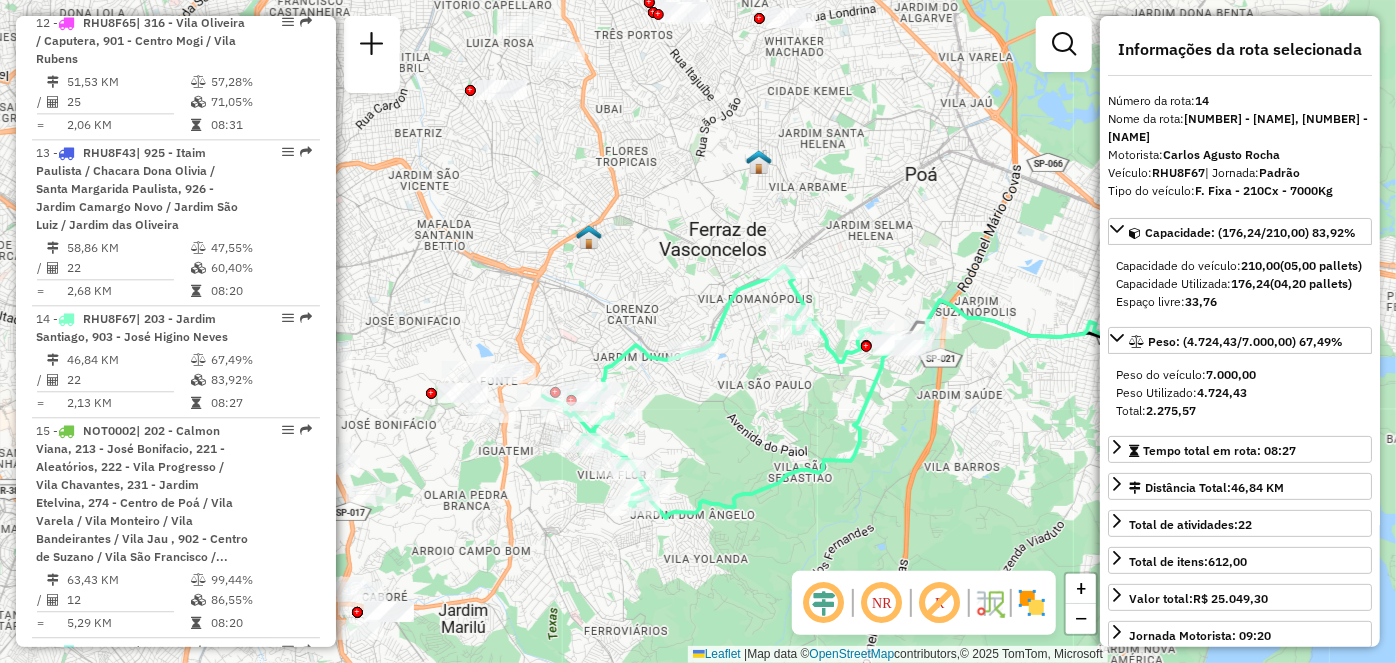scroll, scrollTop: 5337, scrollLeft: 0, axis: vertical 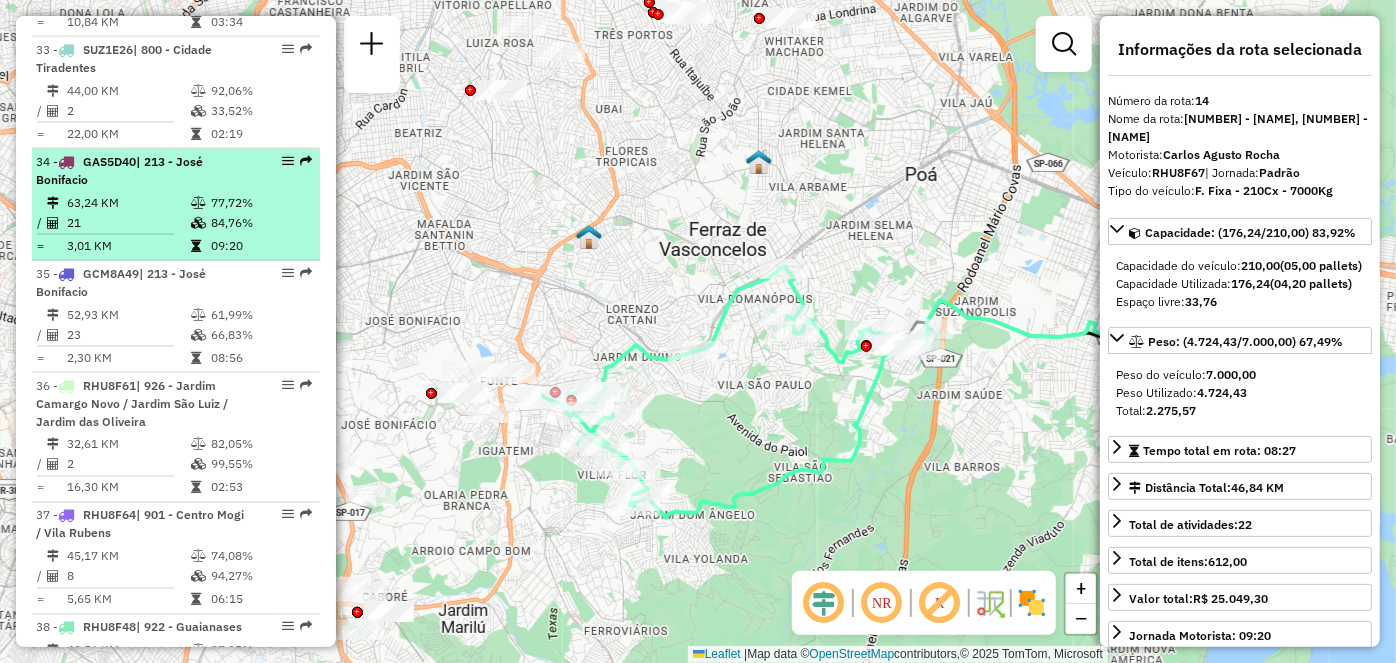 click at bounding box center [288, 161] 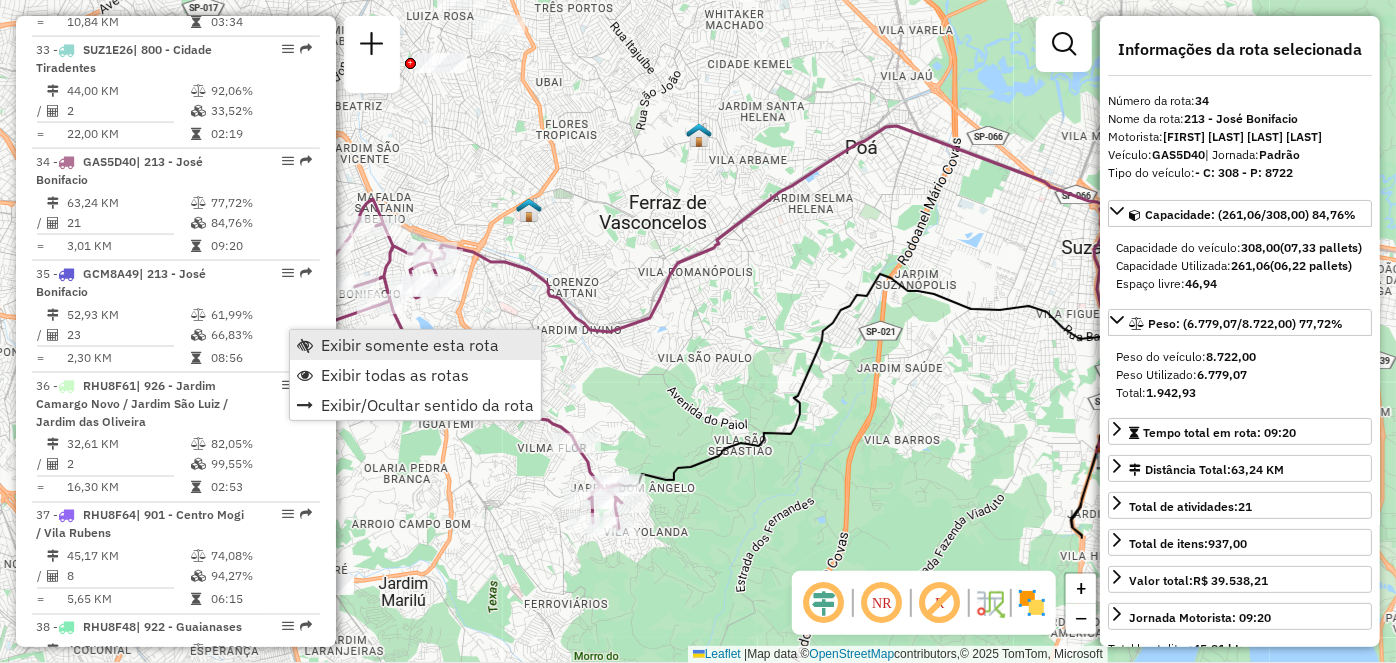 click at bounding box center [305, 345] 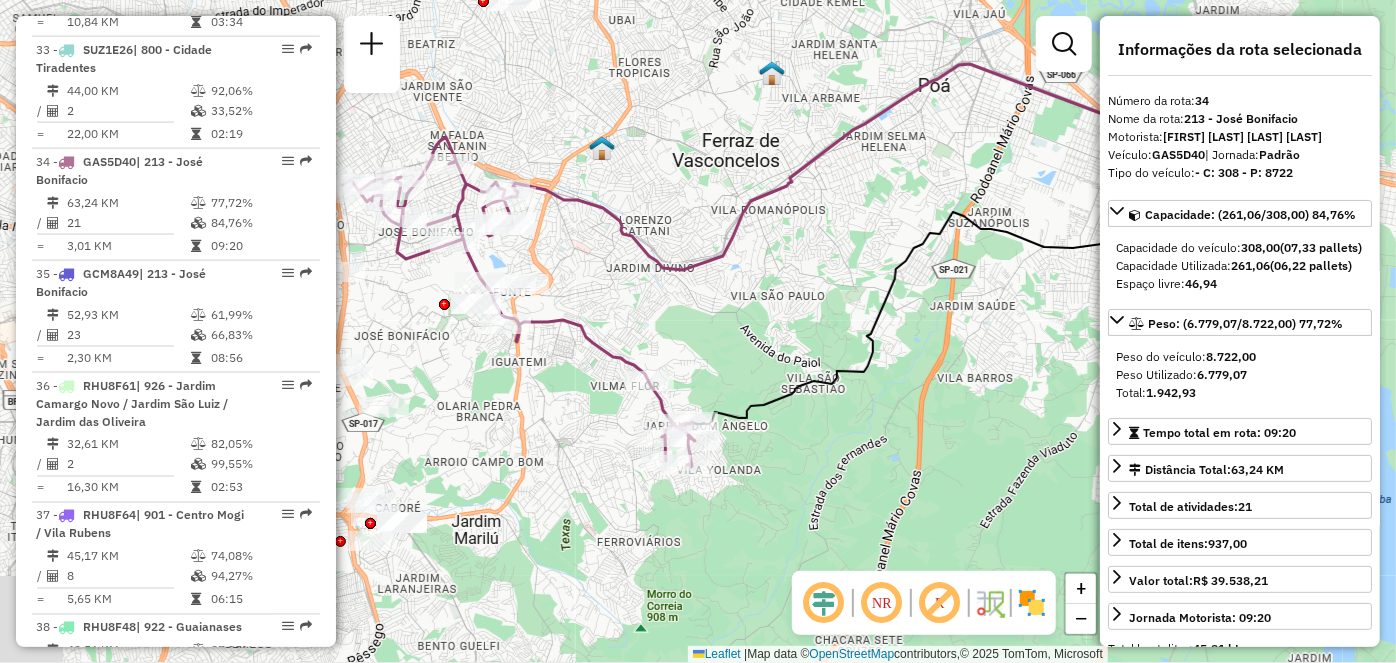 drag, startPoint x: 614, startPoint y: 287, endPoint x: 646, endPoint y: 278, distance: 33.24154 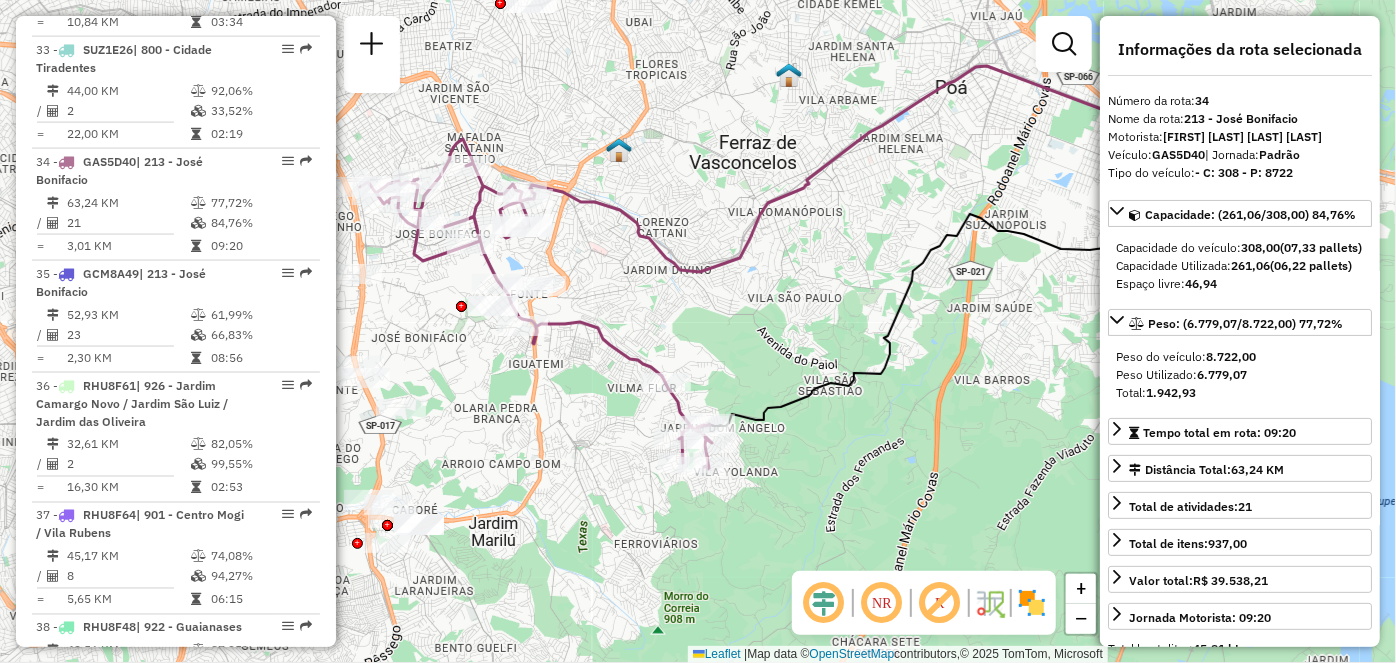 scroll, scrollTop: 2123, scrollLeft: 0, axis: vertical 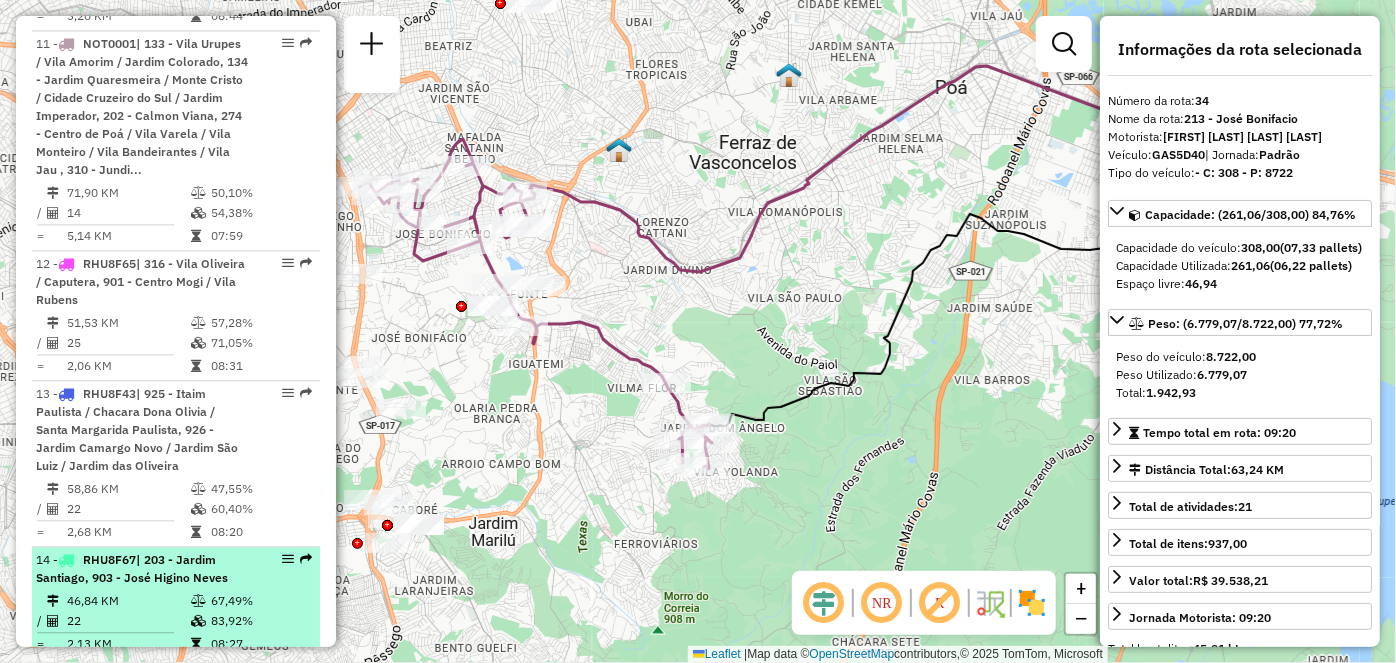 click at bounding box center [282, 559] 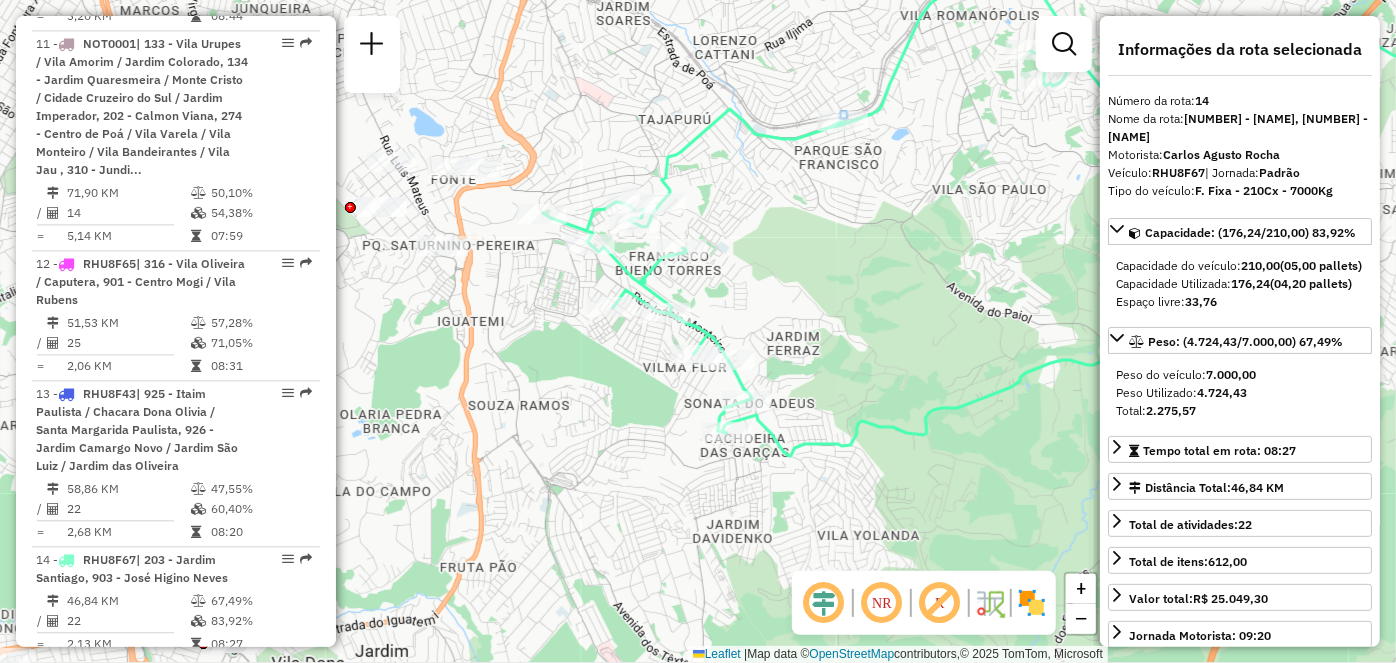 drag, startPoint x: 589, startPoint y: 411, endPoint x: 943, endPoint y: 360, distance: 357.65488 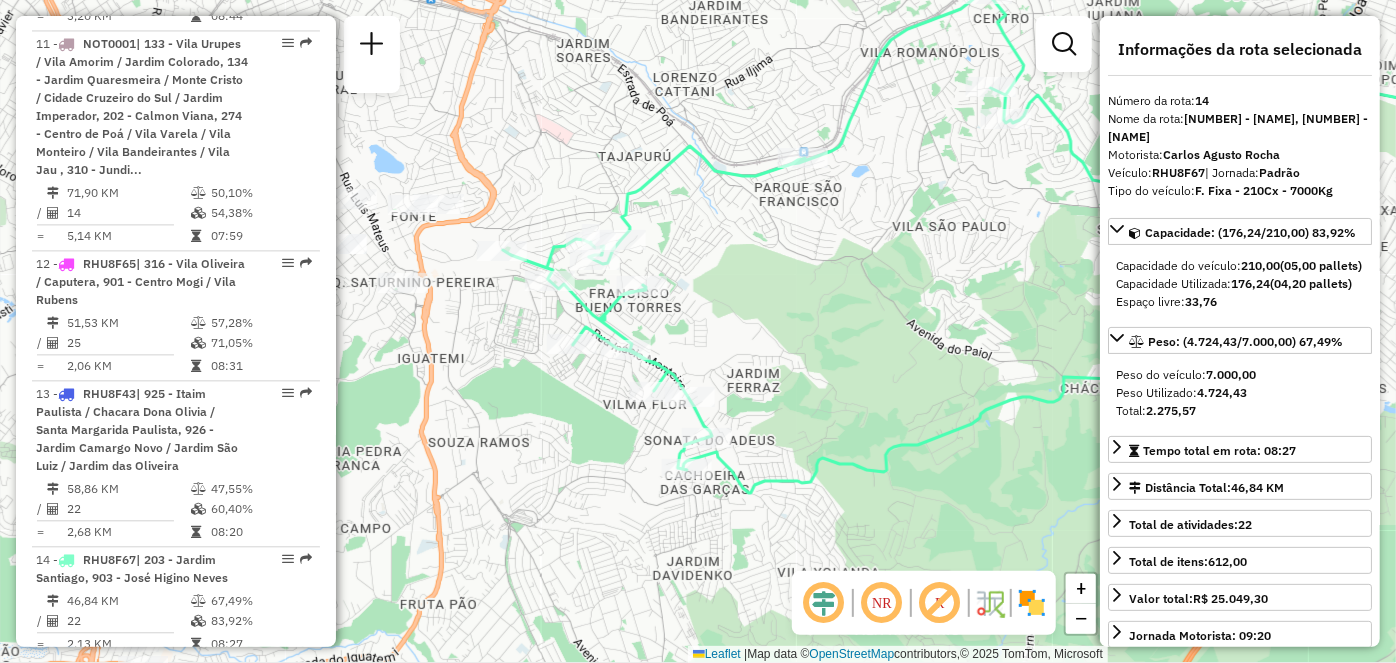 drag, startPoint x: 507, startPoint y: 467, endPoint x: 477, endPoint y: 488, distance: 36.619667 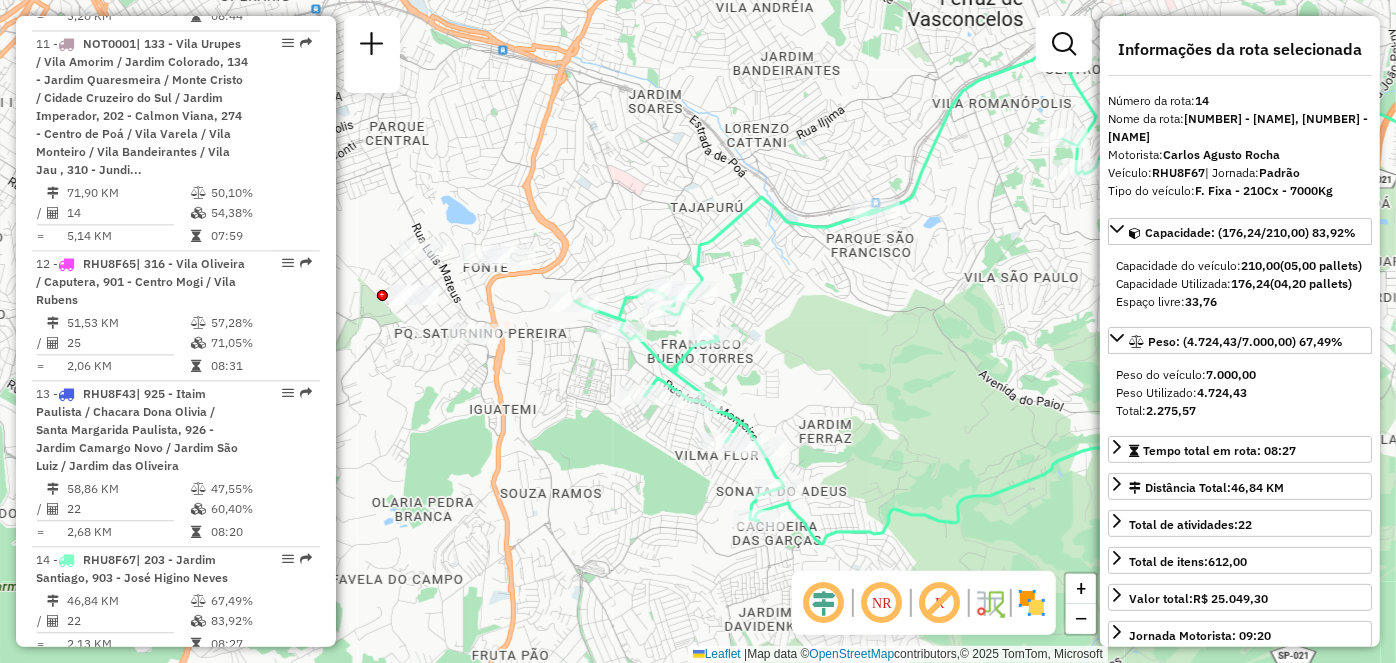 drag, startPoint x: 772, startPoint y: 329, endPoint x: 828, endPoint y: 369, distance: 68.8186 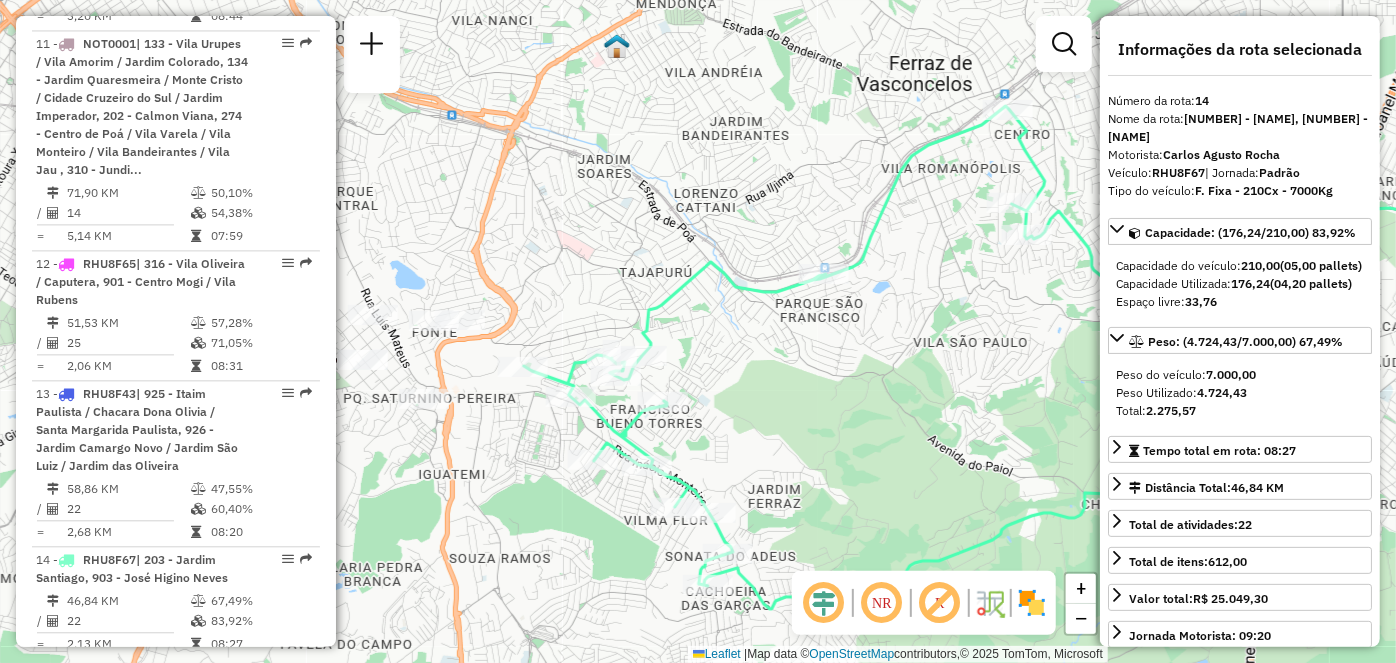 drag, startPoint x: 519, startPoint y: 390, endPoint x: 468, endPoint y: 454, distance: 81.8352 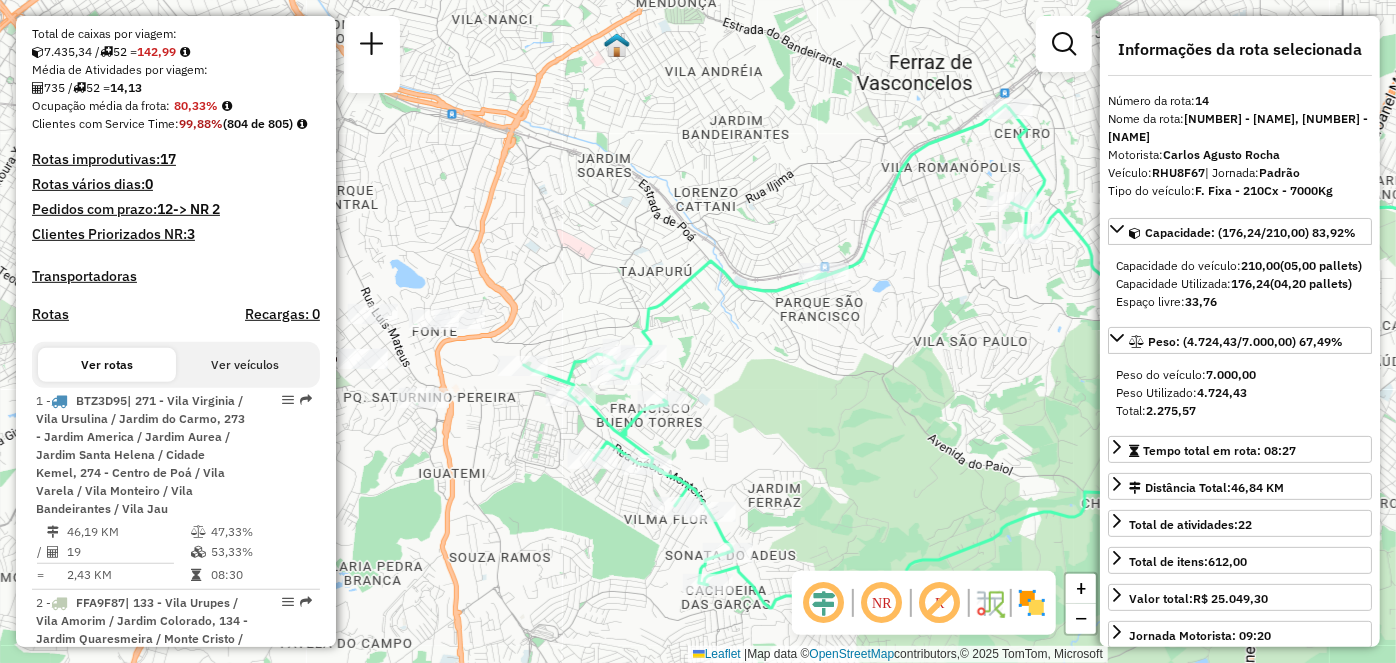 scroll, scrollTop: 5337, scrollLeft: 0, axis: vertical 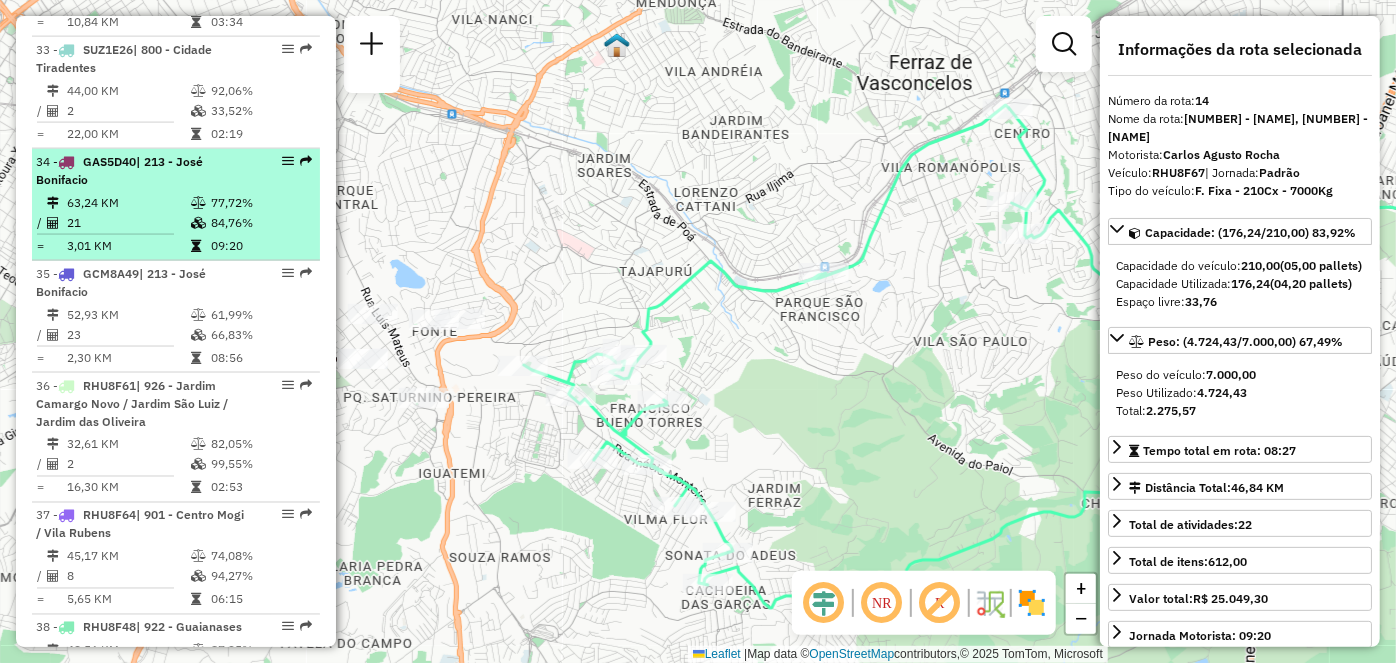 click at bounding box center (288, 161) 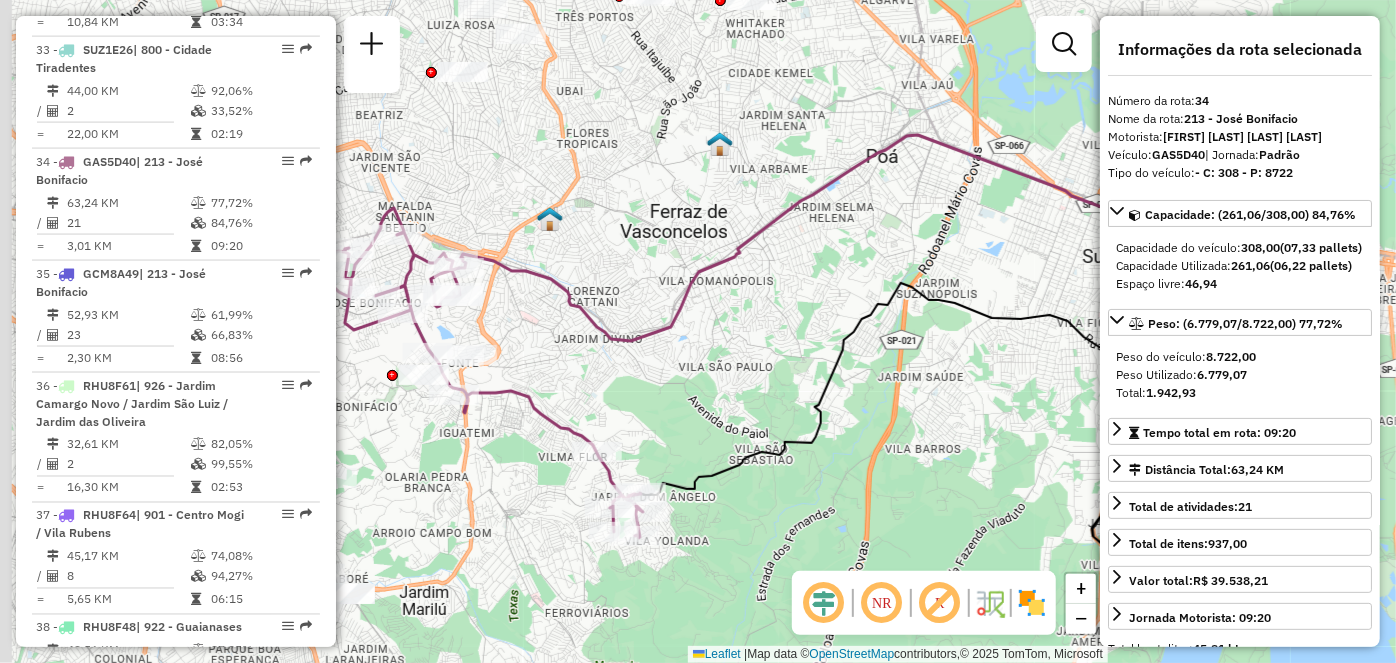 drag, startPoint x: 498, startPoint y: 459, endPoint x: 722, endPoint y: 486, distance: 225.62137 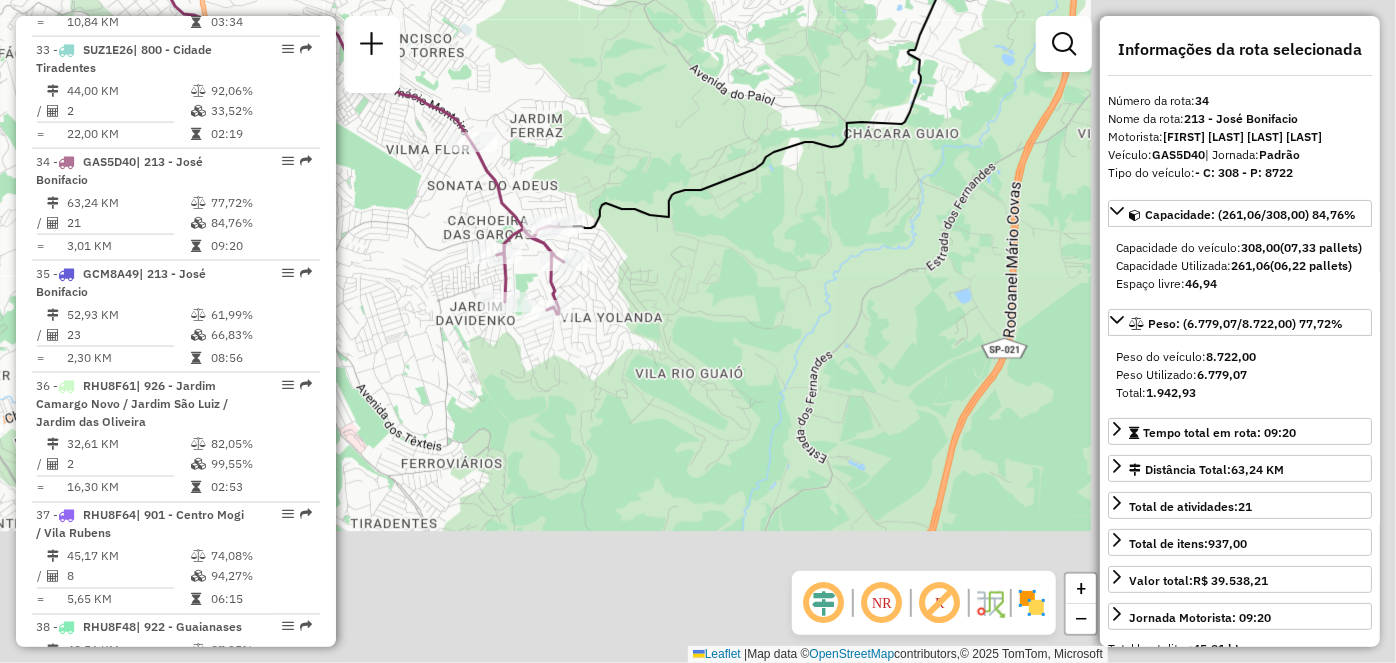 drag, startPoint x: 671, startPoint y: 315, endPoint x: 397, endPoint y: 106, distance: 344.6114 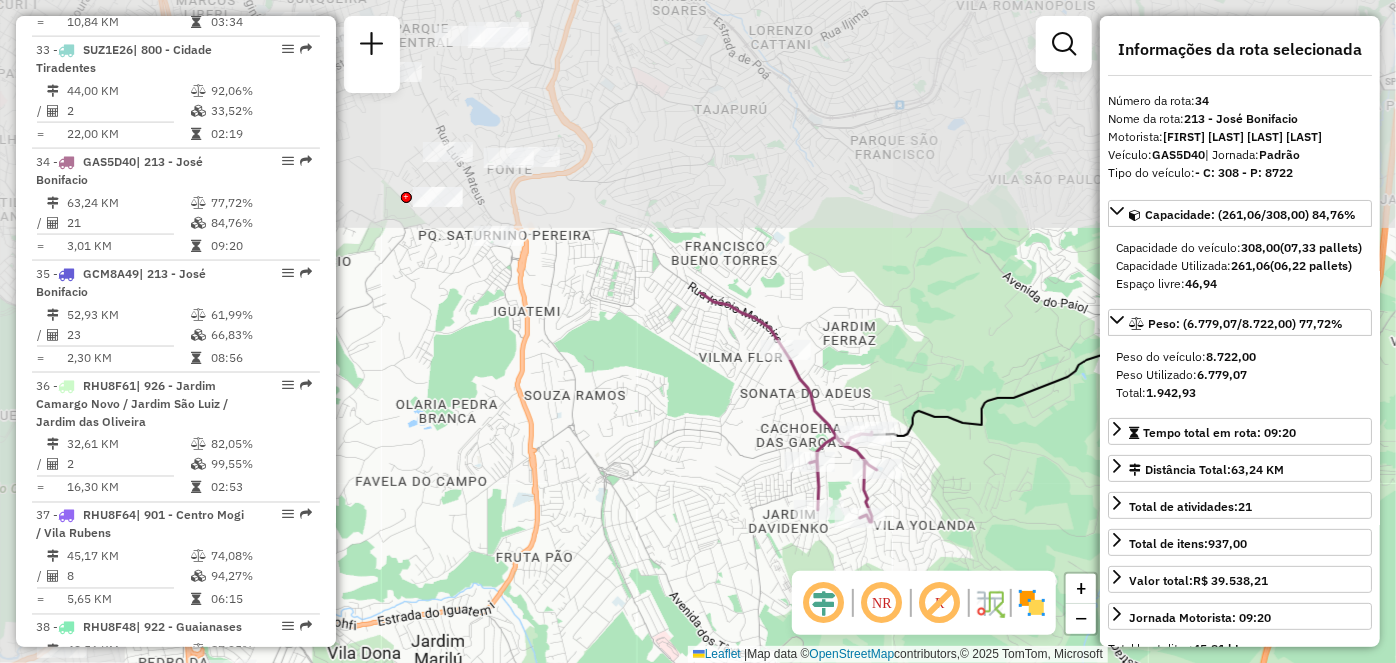 drag, startPoint x: 677, startPoint y: 440, endPoint x: 896, endPoint y: 657, distance: 308.3018 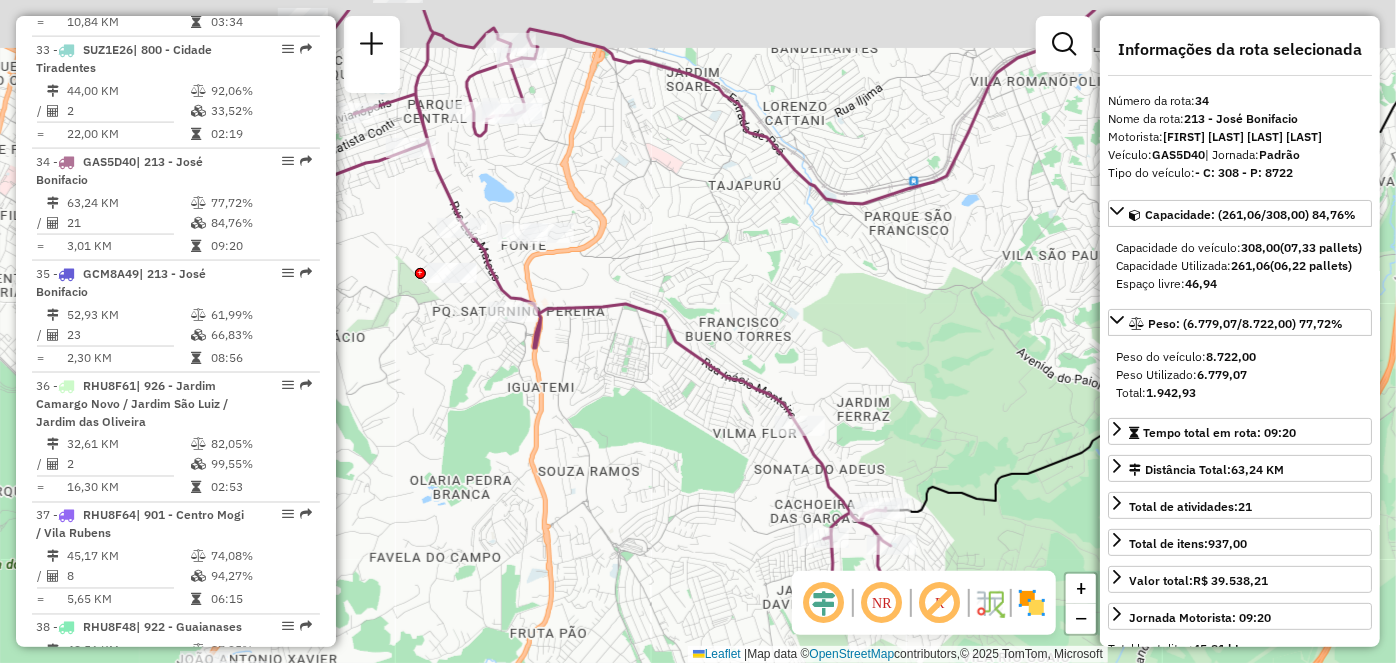 drag, startPoint x: 688, startPoint y: 454, endPoint x: 702, endPoint y: 530, distance: 77.27872 